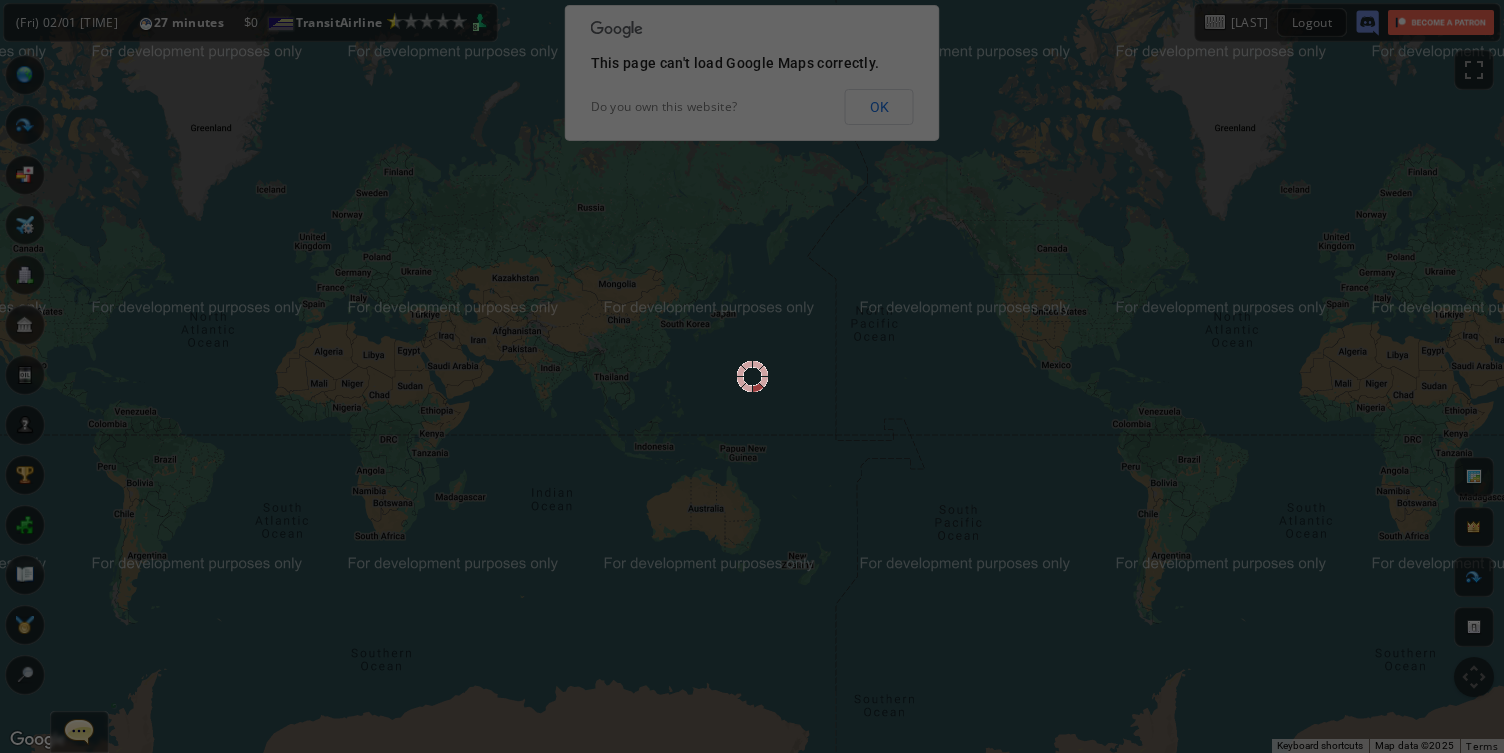 scroll, scrollTop: 0, scrollLeft: 0, axis: both 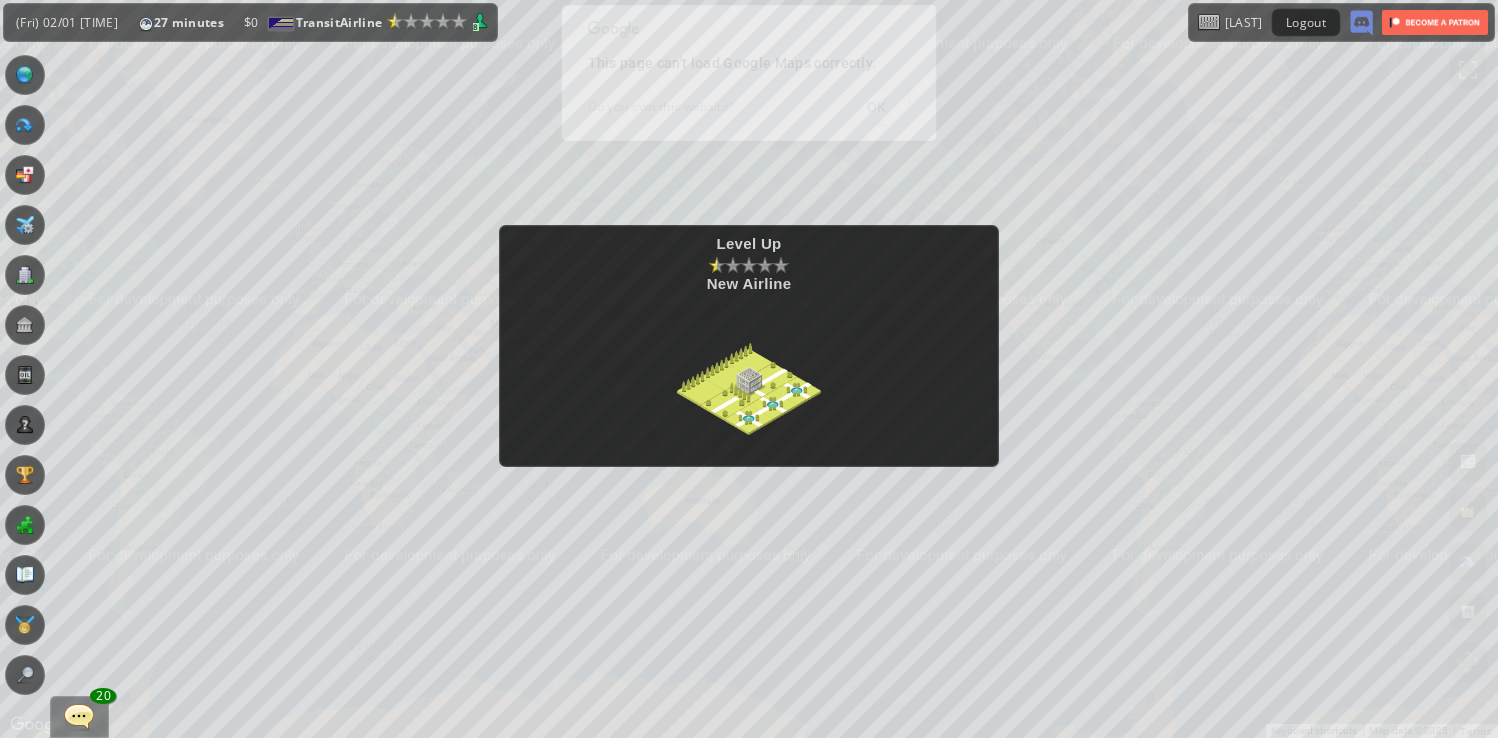 drag, startPoint x: 783, startPoint y: 357, endPoint x: 775, endPoint y: 370, distance: 15.264338 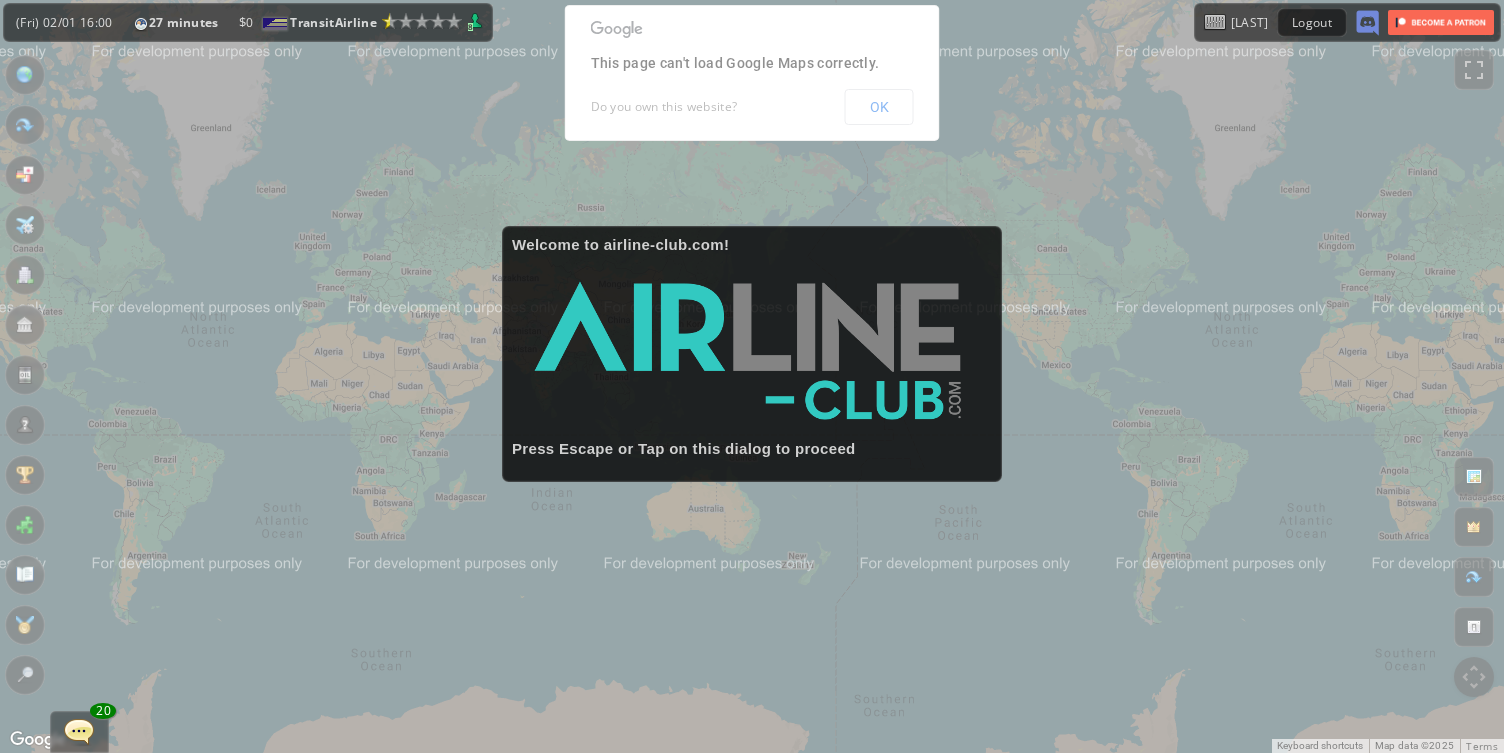 click on "Welcome to airline-club.com!
Press Escape or Tap on this dialog to proceed" at bounding box center (752, 376) 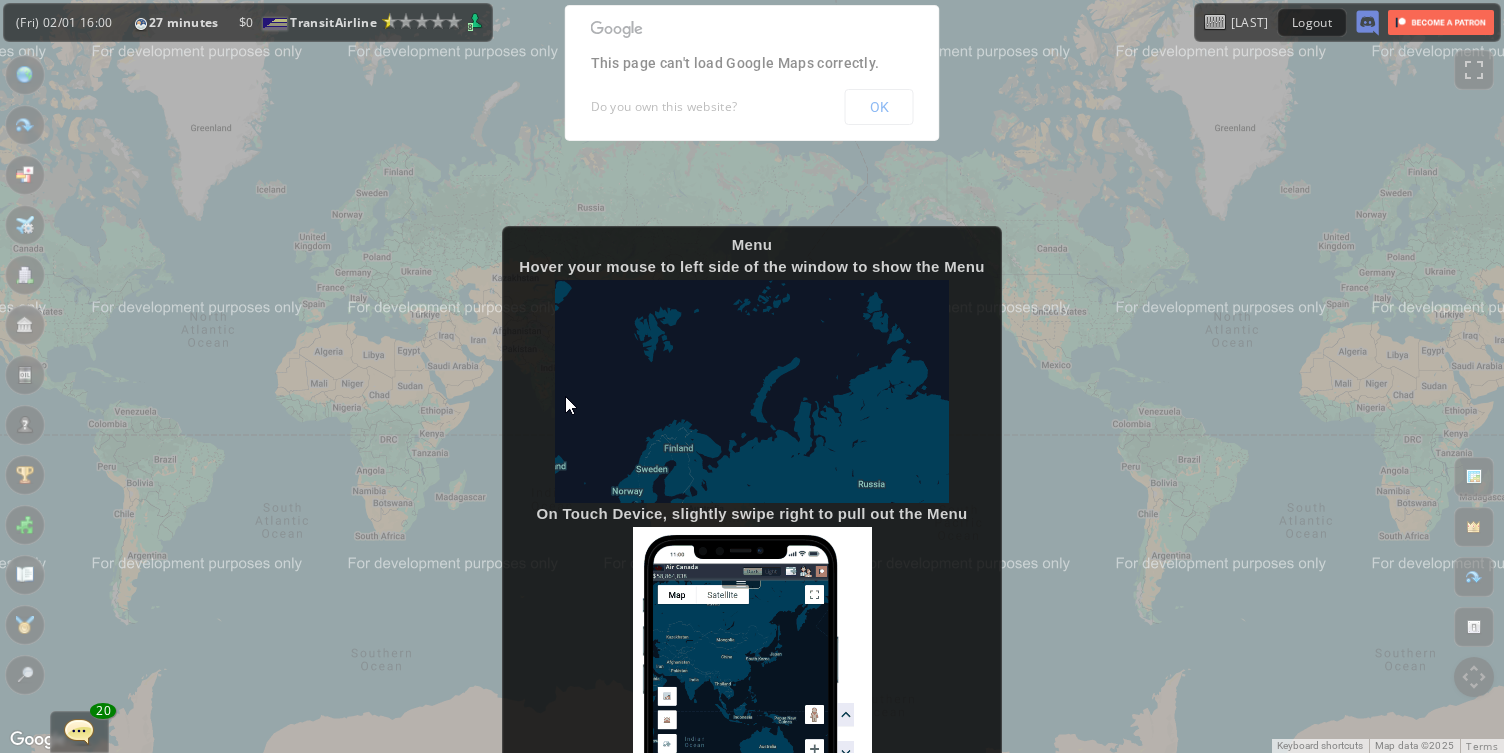 click at bounding box center (752, 391) 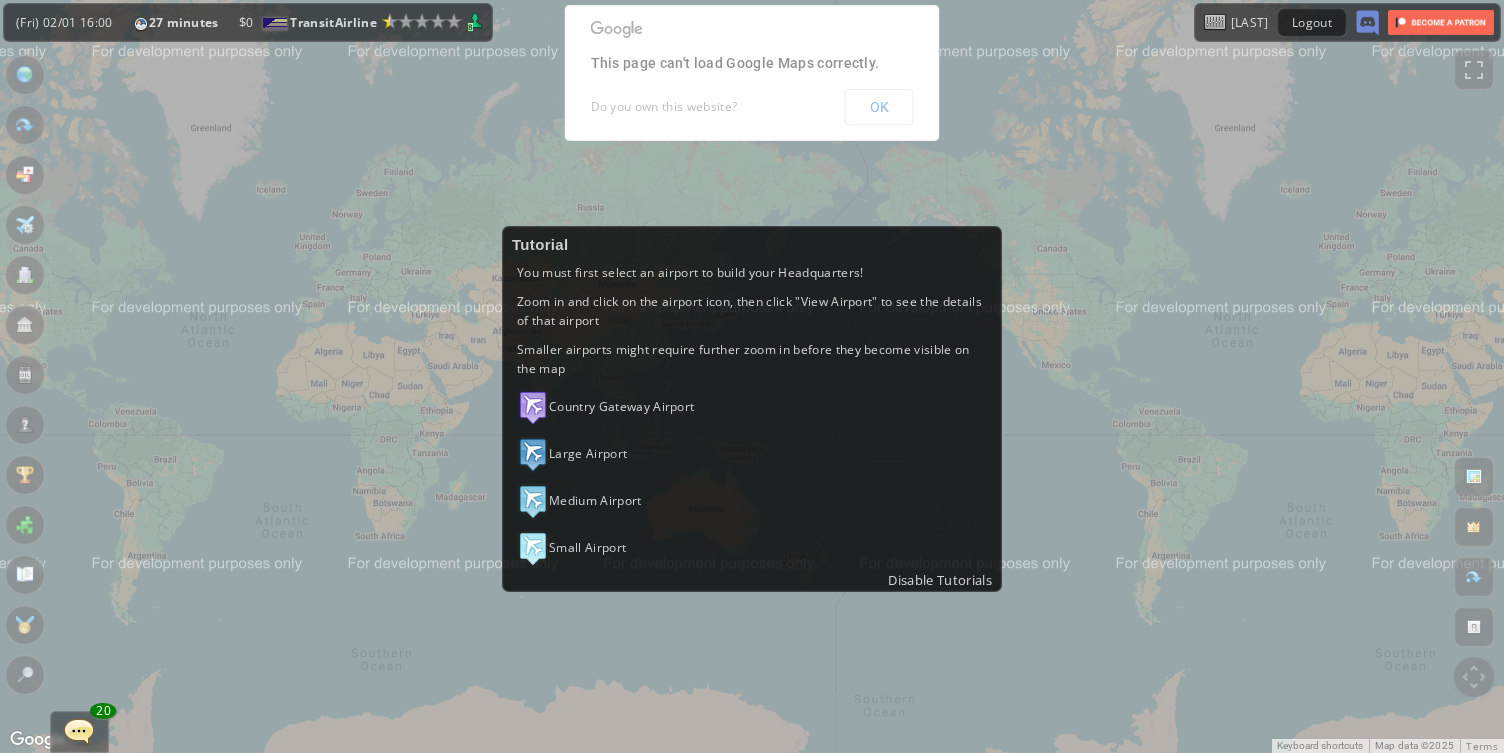 click on "Country Gateway Airport" at bounding box center [752, 407] 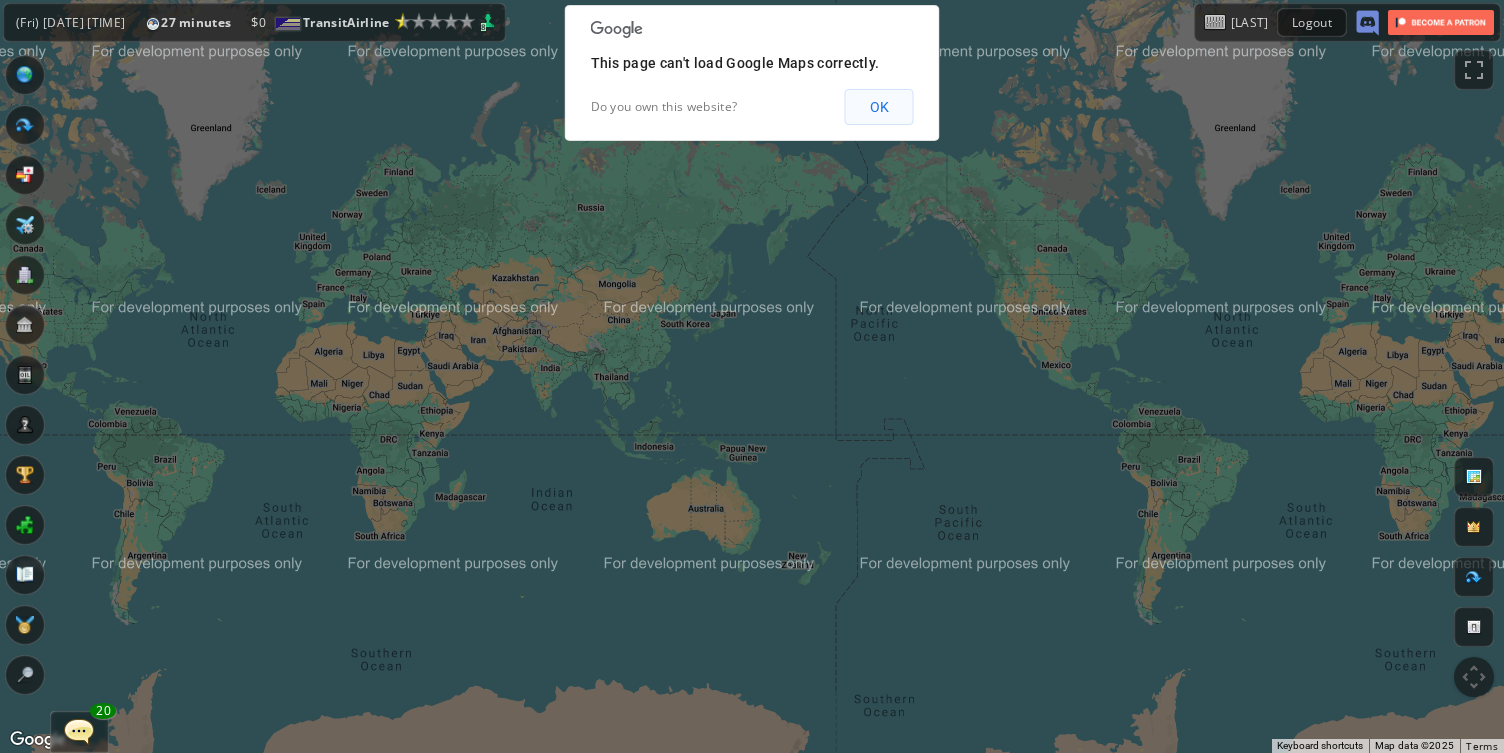 click on "OK" at bounding box center (879, 107) 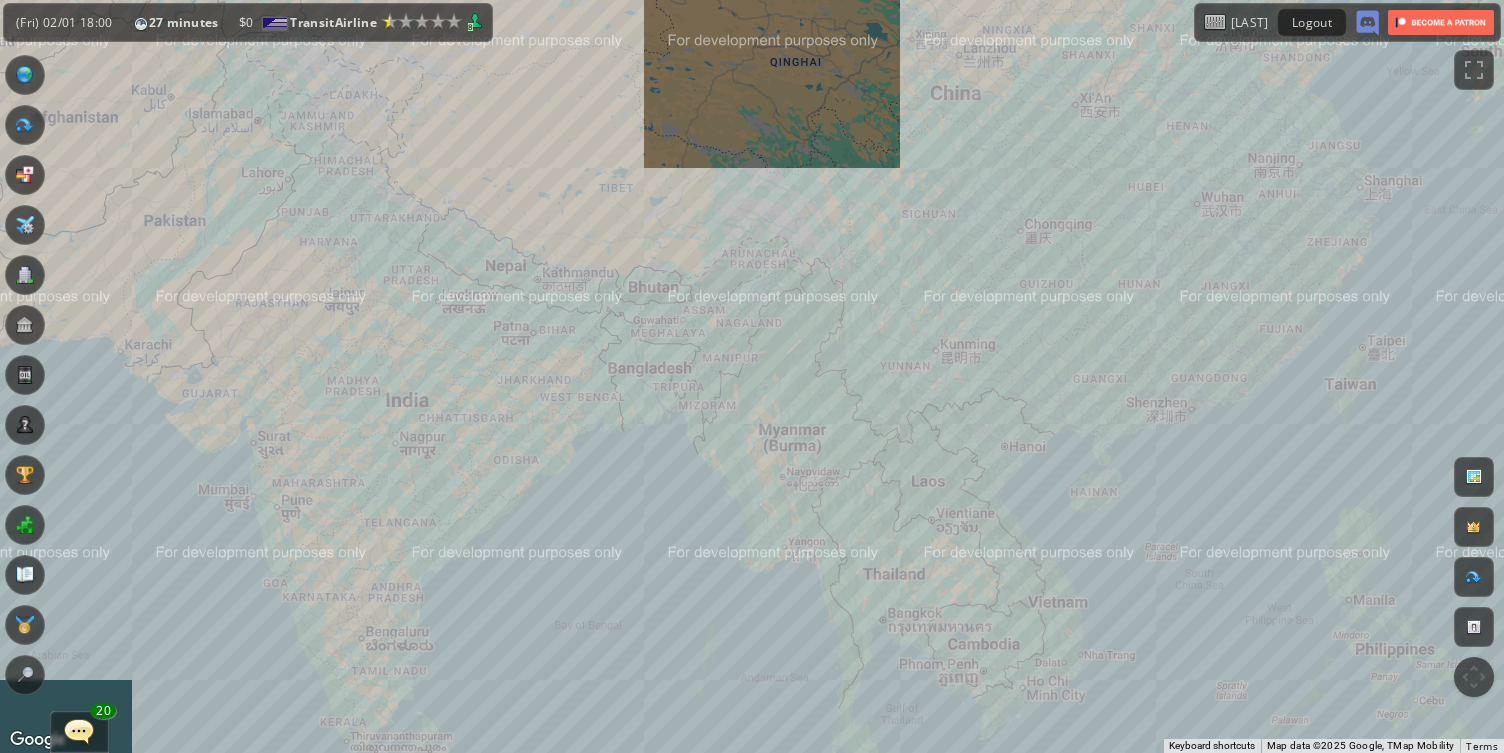 drag, startPoint x: 567, startPoint y: 360, endPoint x: 1083, endPoint y: 252, distance: 527.1812 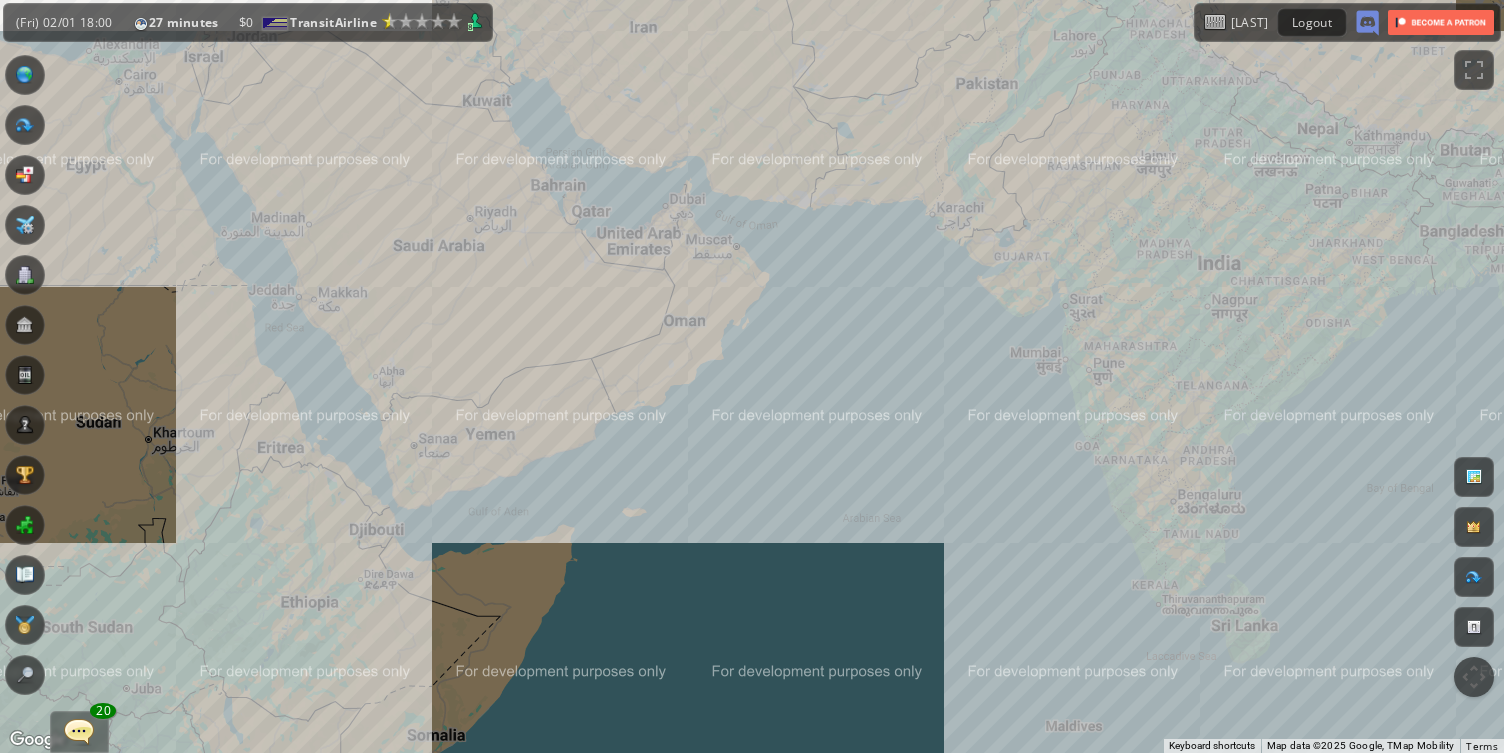 drag, startPoint x: 580, startPoint y: 296, endPoint x: 881, endPoint y: 386, distance: 314.16714 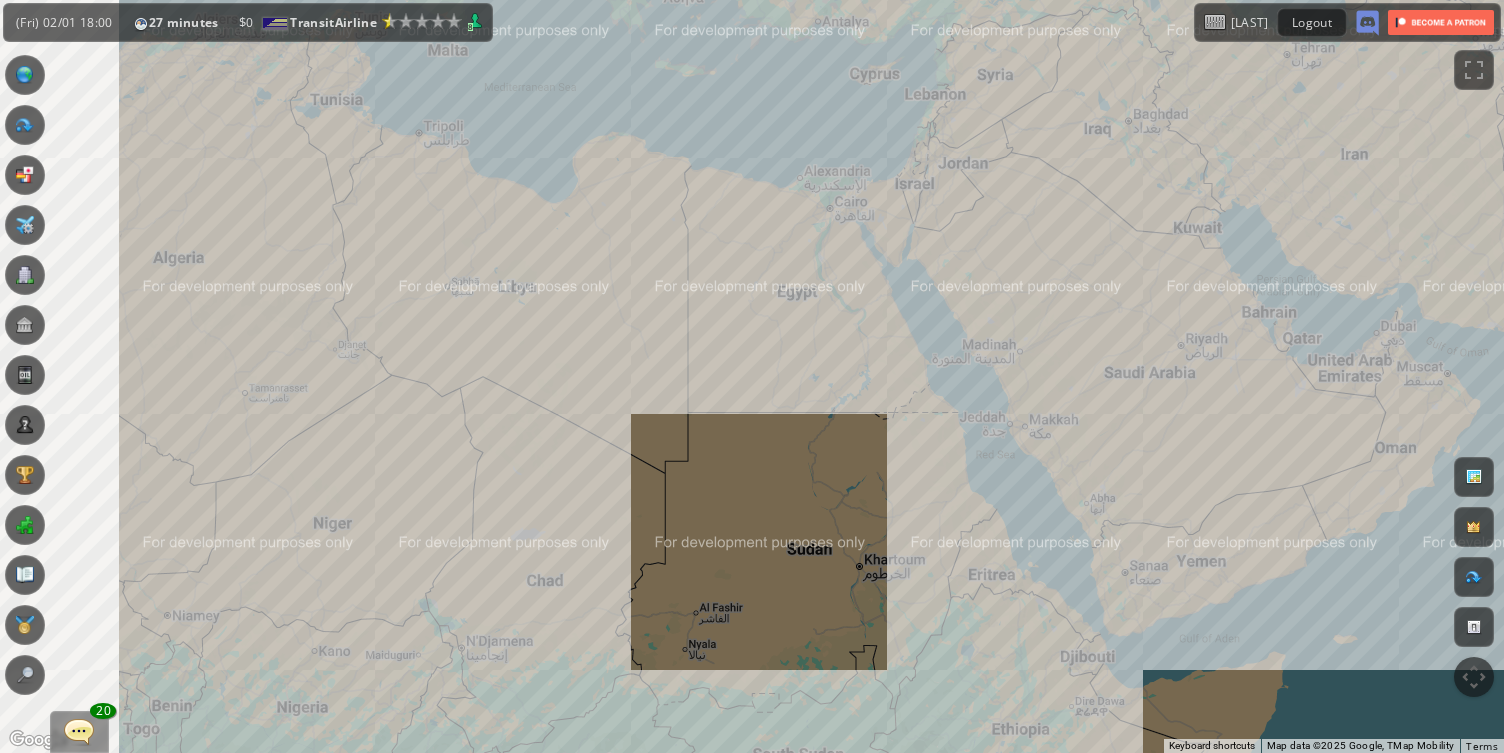 drag, startPoint x: 482, startPoint y: 380, endPoint x: 844, endPoint y: 399, distance: 362.4983 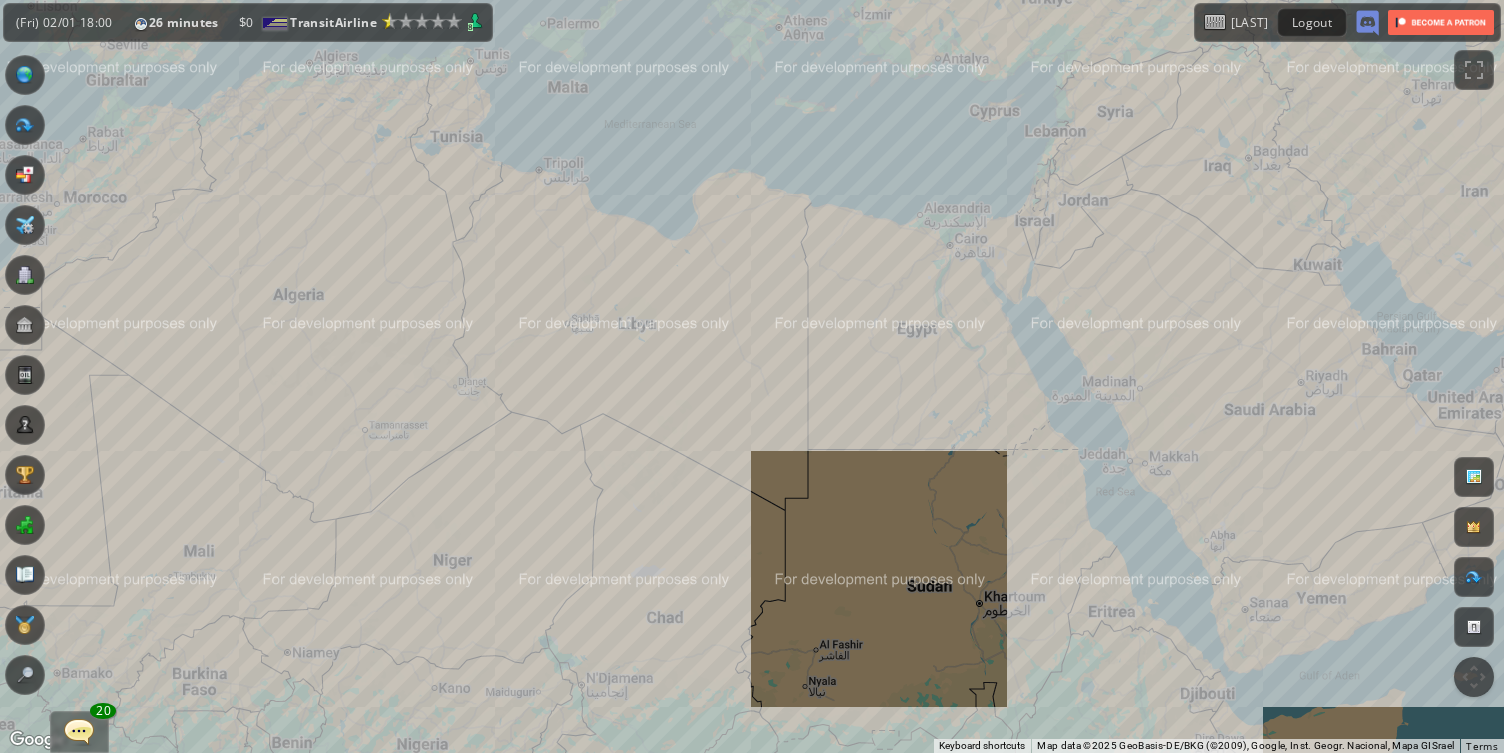 click on "To navigate, press the arrow keys." at bounding box center (752, 376) 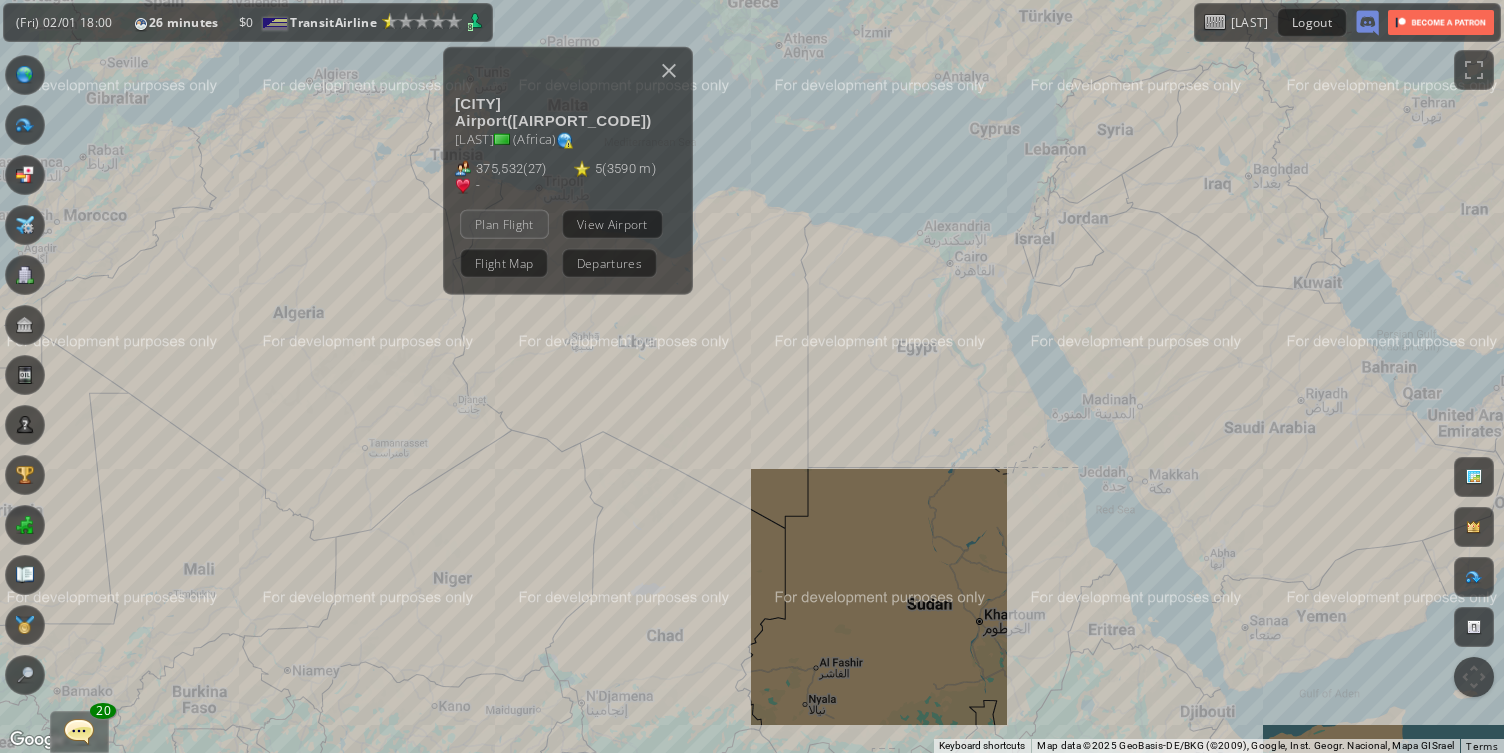 click on "Plan Flight" at bounding box center [504, 223] 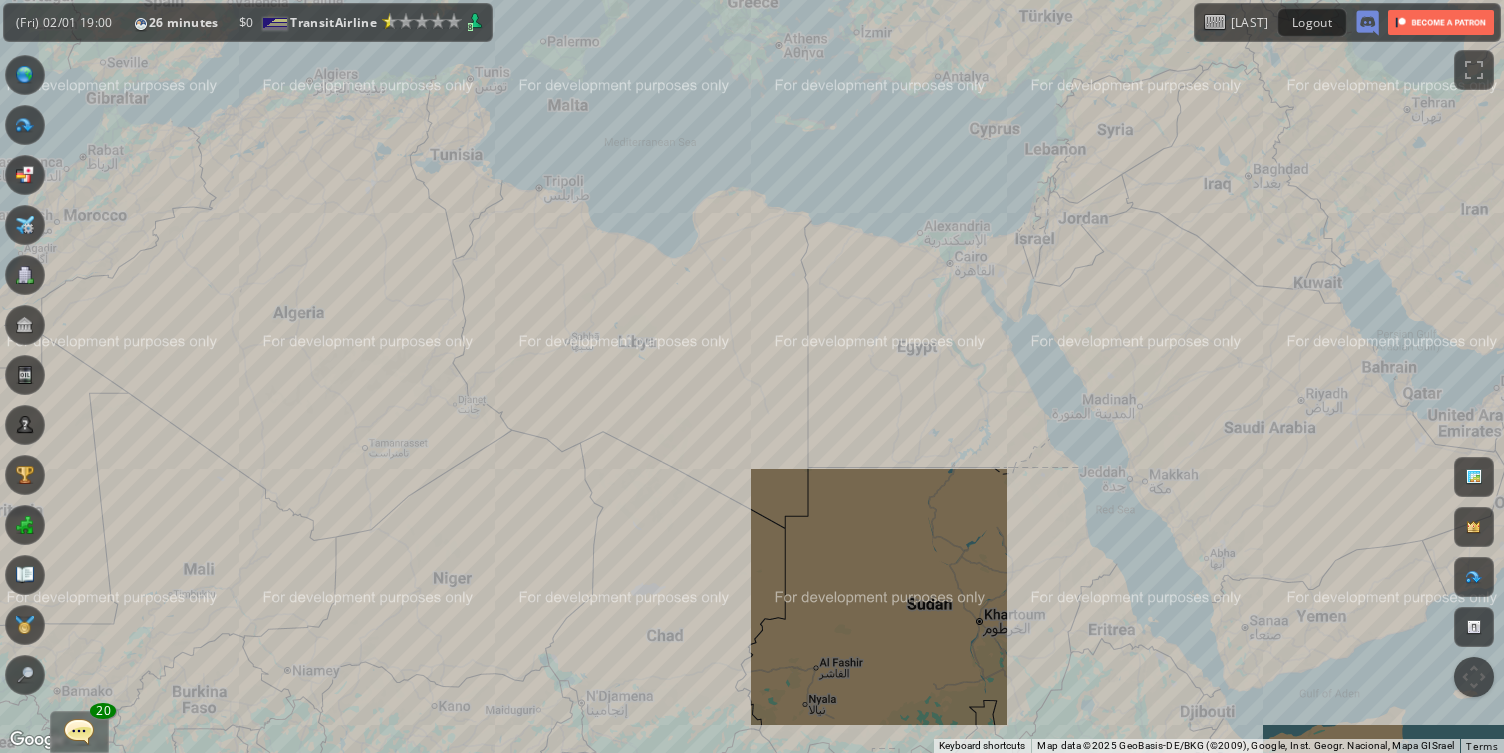click on "To navigate, press the arrow keys." at bounding box center (752, 376) 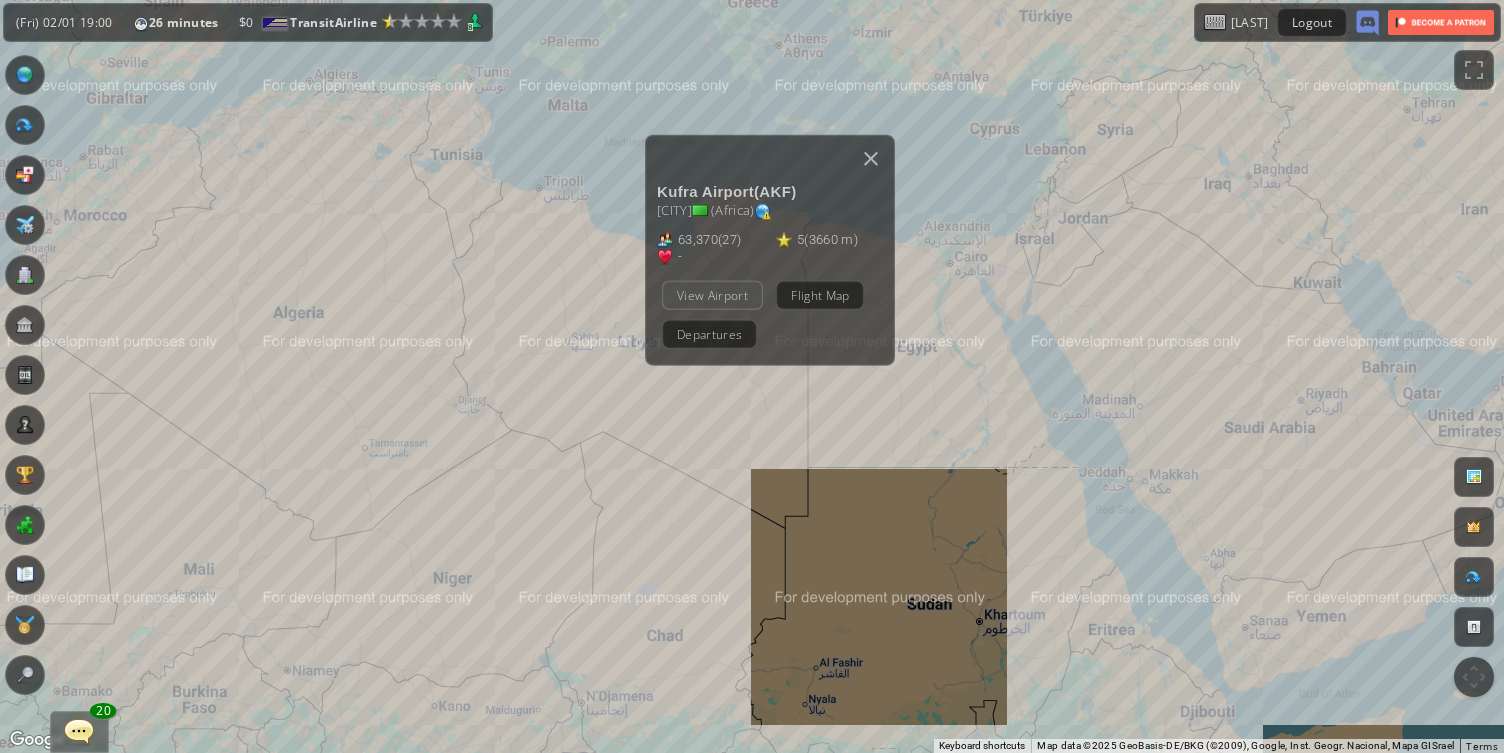 click on "View Airport" at bounding box center [712, 294] 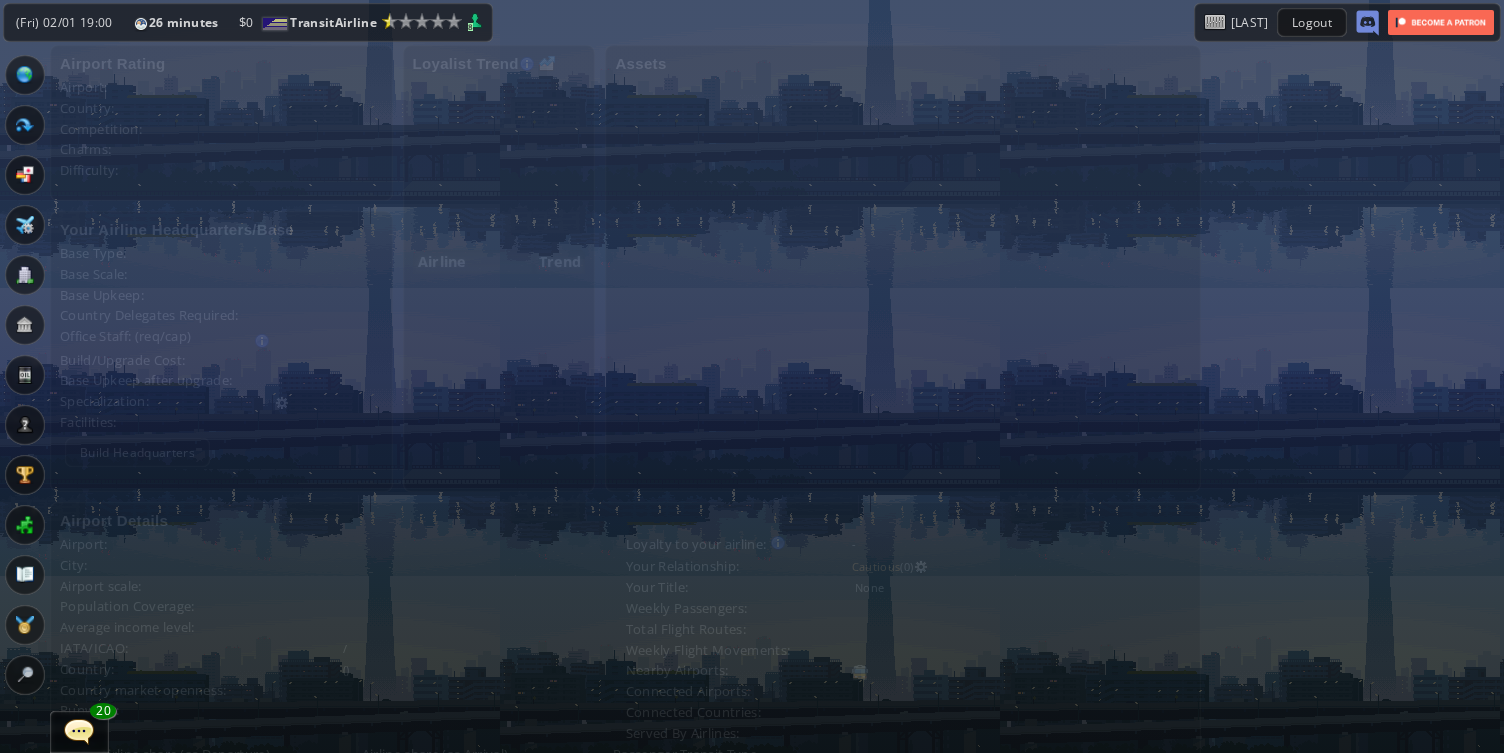 click on "Assets" at bounding box center [903, 268] 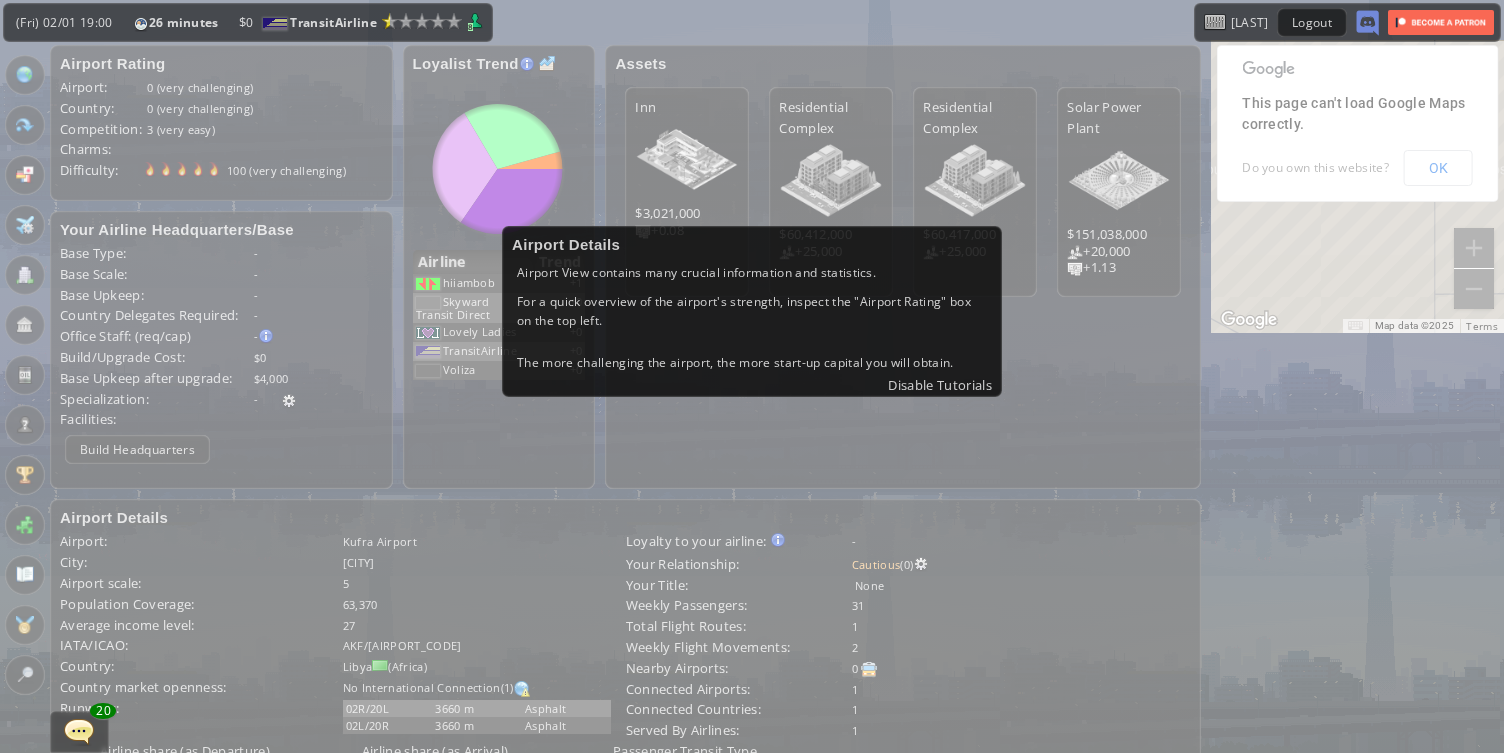 click on "The more challenging the airport, the more start-up capital you will obtain." at bounding box center (752, 362) 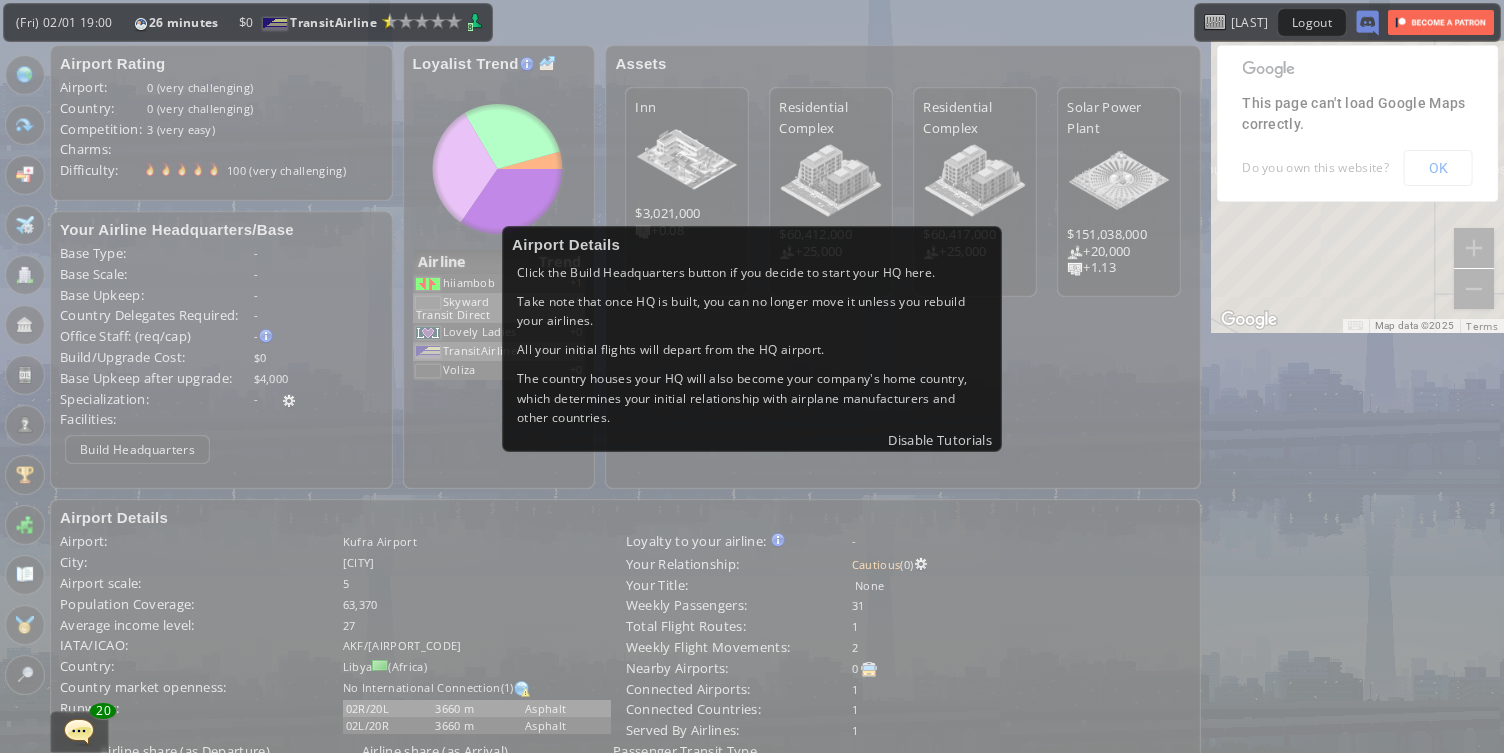 click on "The country houses your HQ will also become your company's home country, which determines your initial relationship with airplane manufacturers and other countries." at bounding box center (752, 398) 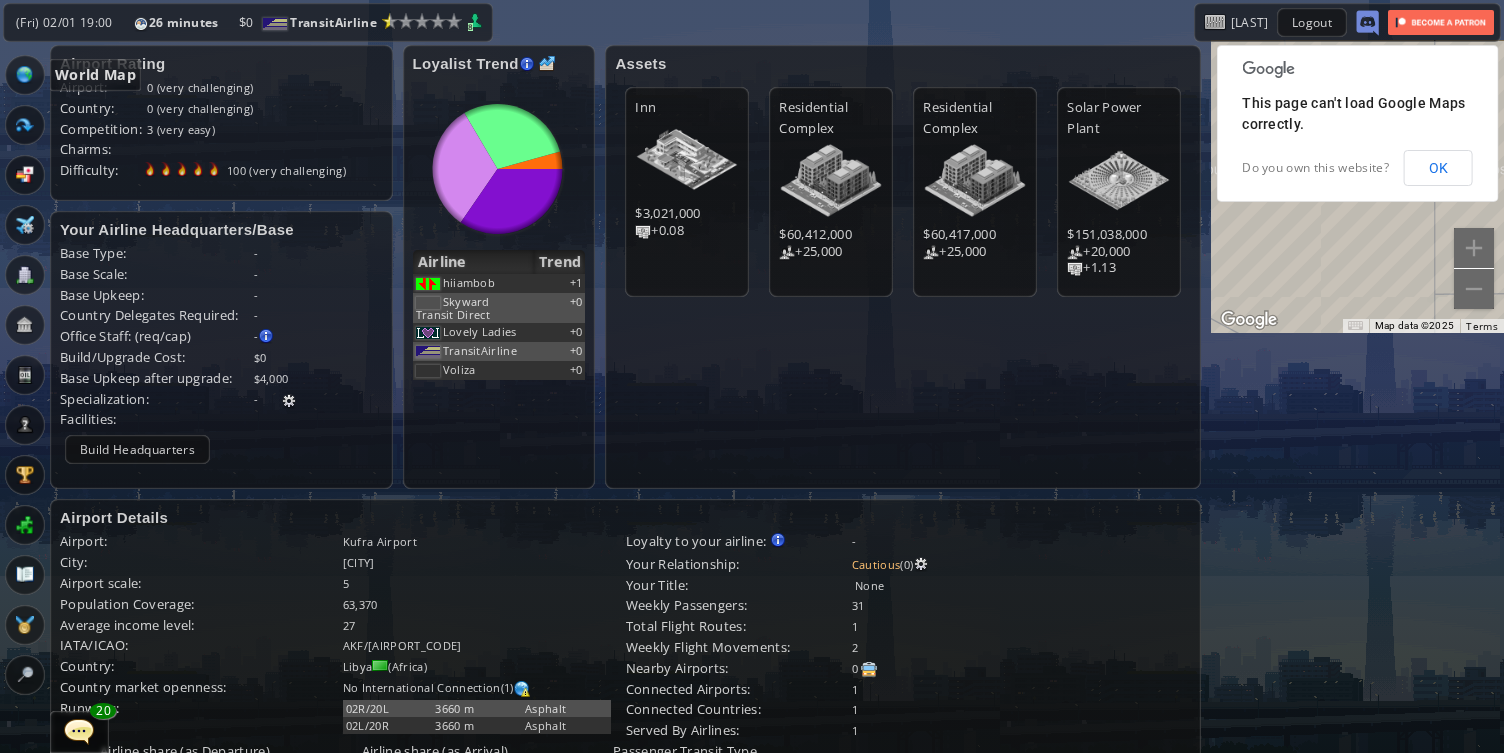 click at bounding box center (25, 75) 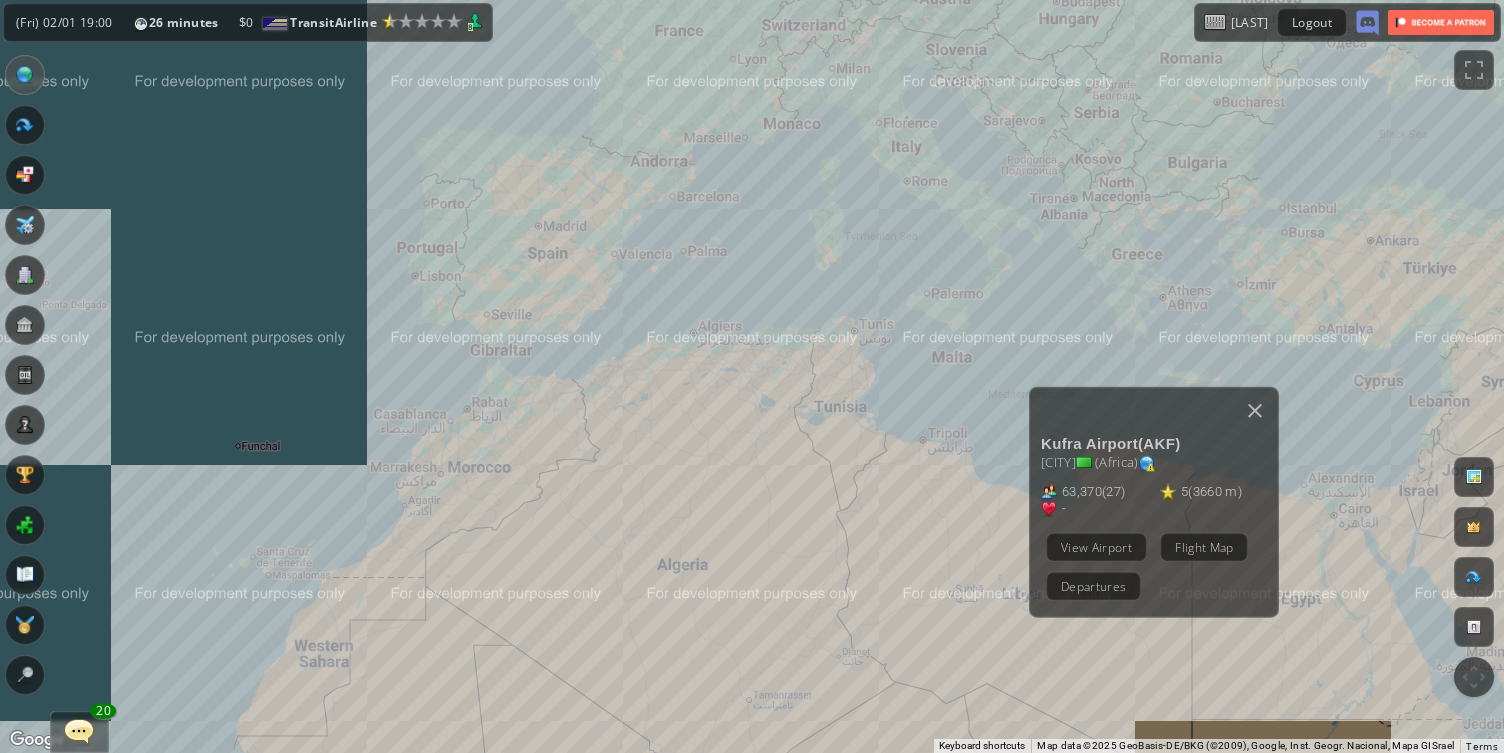 drag, startPoint x: 225, startPoint y: 237, endPoint x: 610, endPoint y: 488, distance: 459.5933 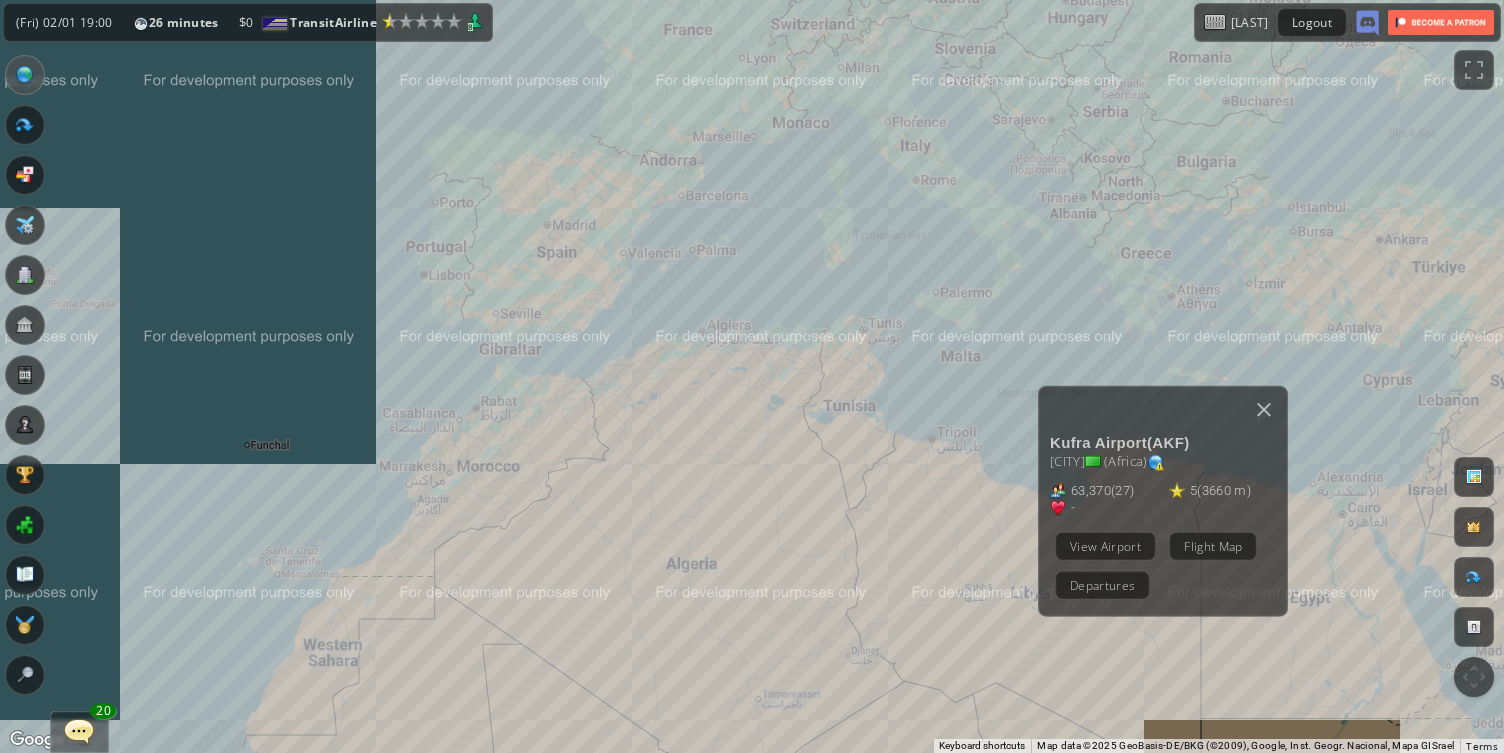 drag, startPoint x: 398, startPoint y: 326, endPoint x: 513, endPoint y: 343, distance: 116.24973 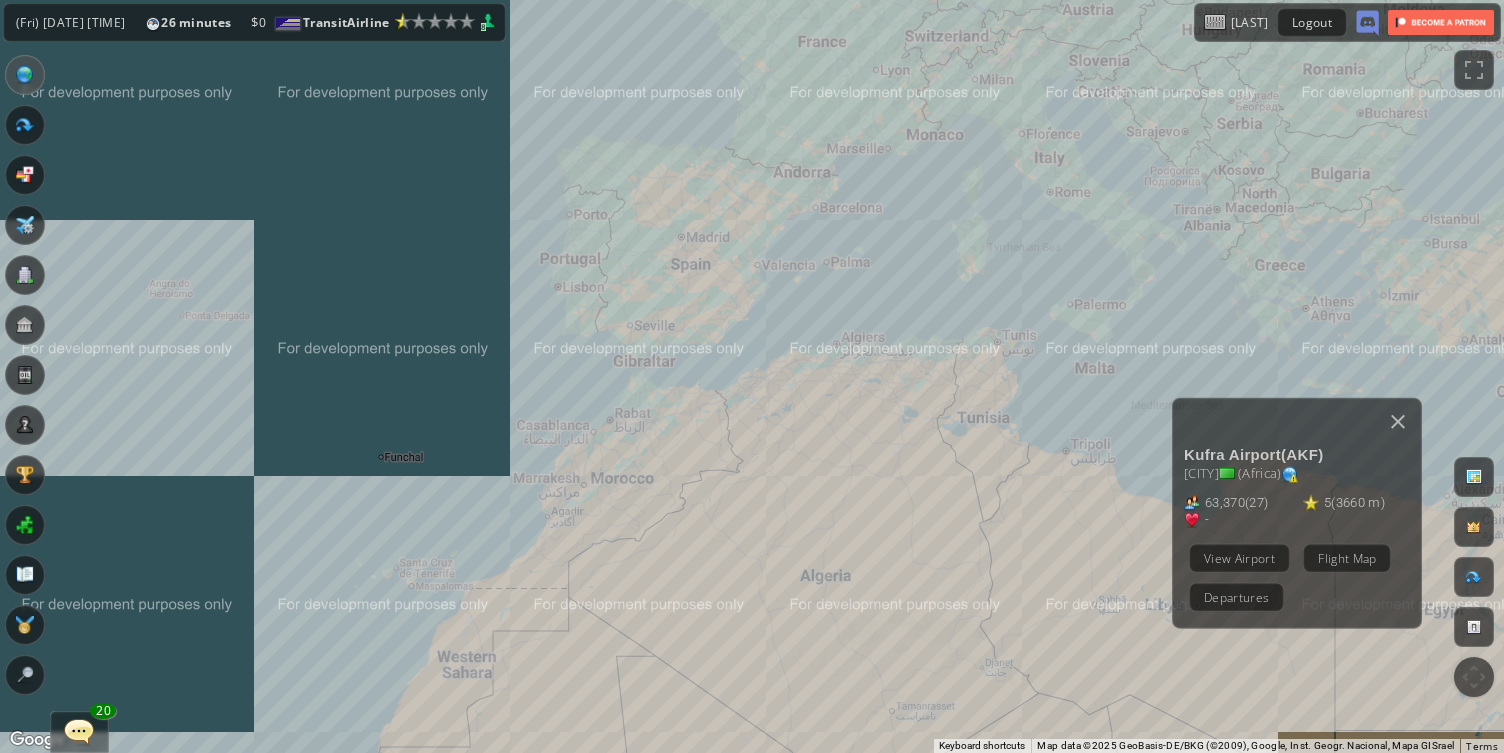 click on "To navigate, press the arrow keys.
Kufra Airport  ( AKF )
Kufra  ( Africa )
[NUMBER]  ( 27 )
5  ( [NUMBER]m )
-
Plan Flight
View Airport
Flight Map
Departures" at bounding box center [752, 376] 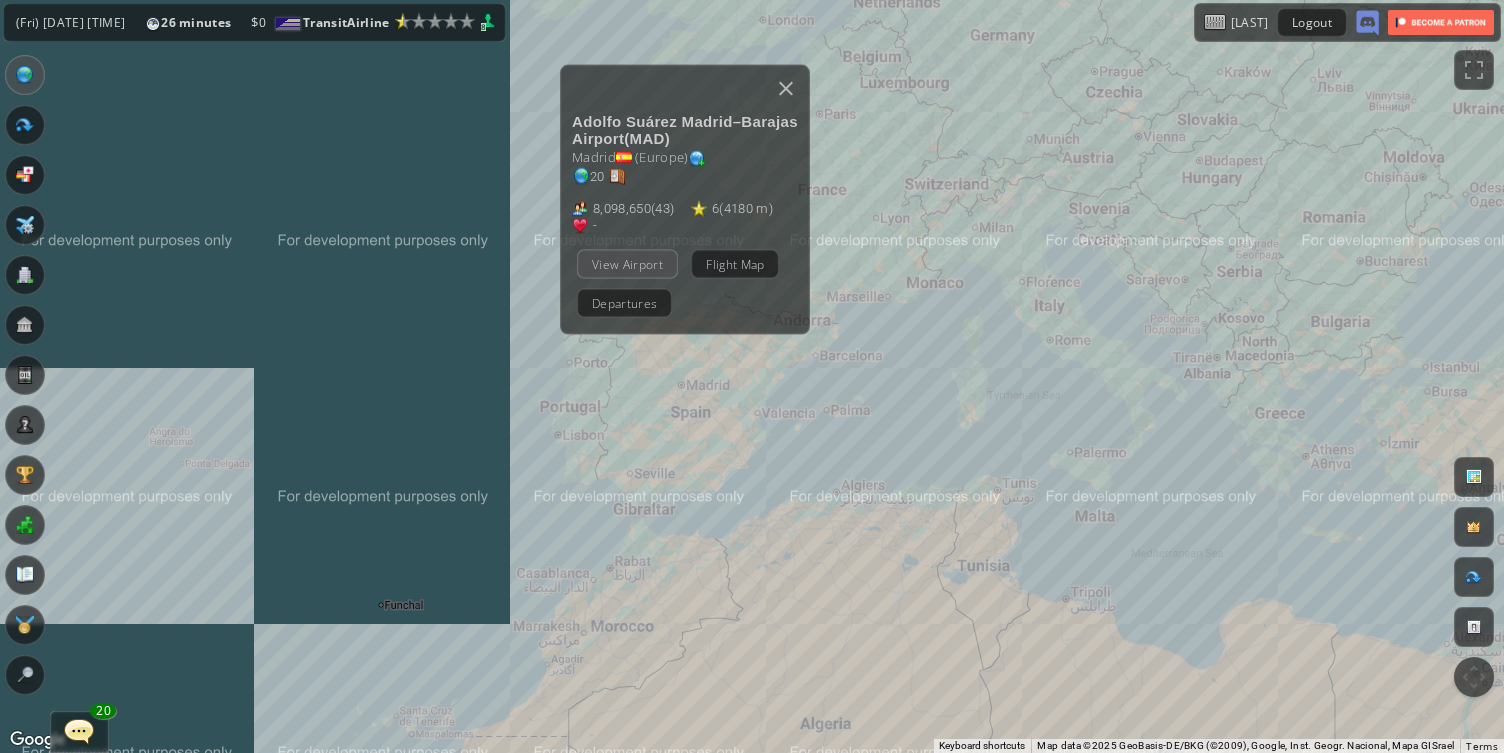 click on "View Airport" at bounding box center [627, 263] 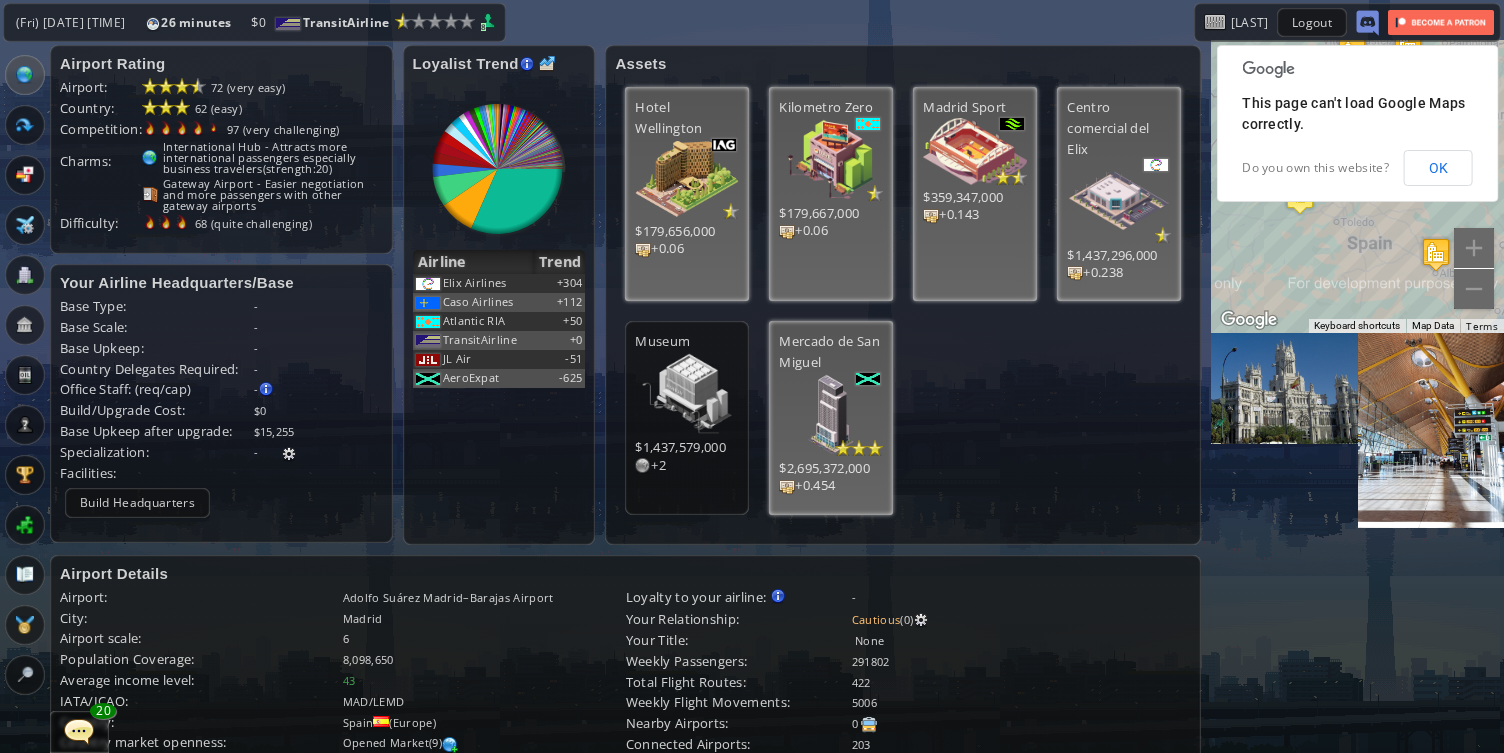 click at bounding box center [7, 376] 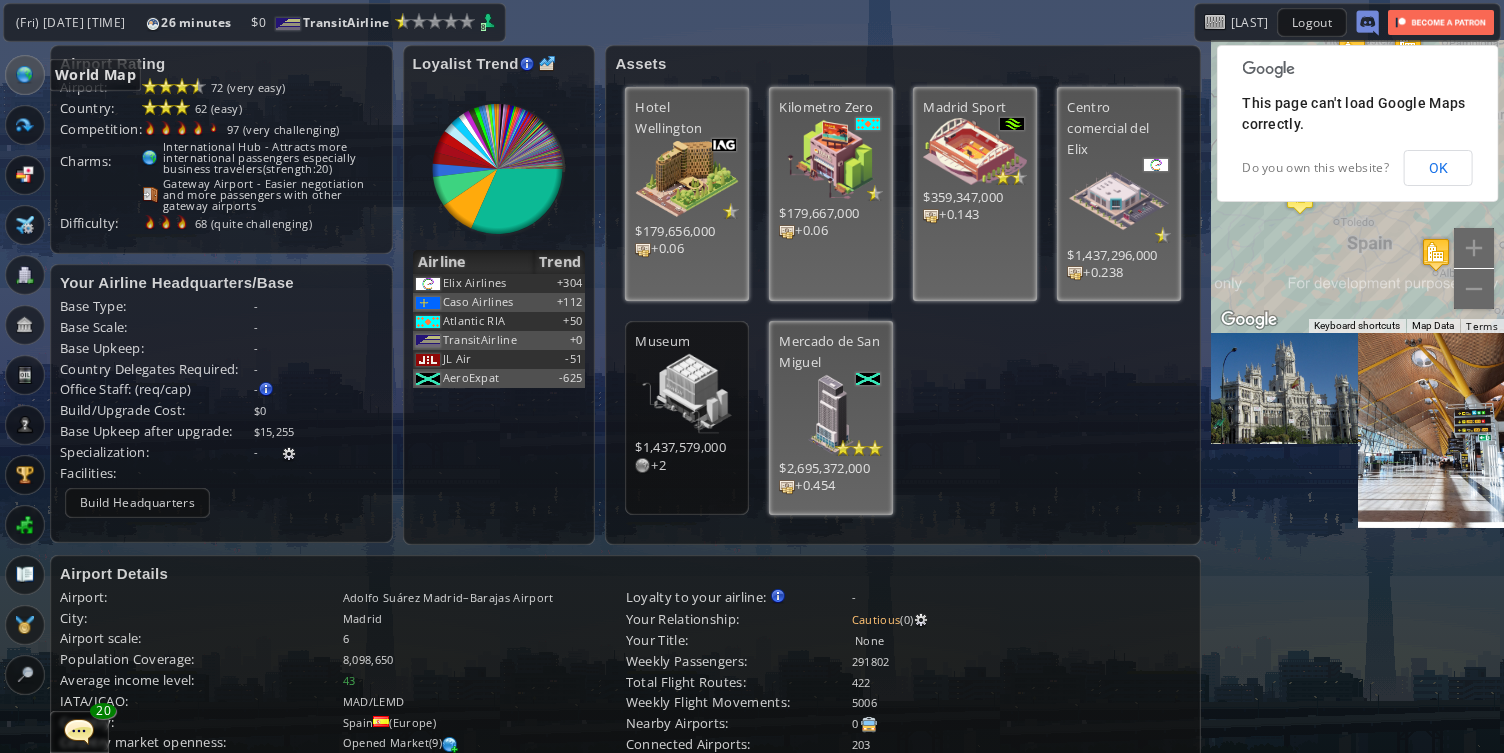 click at bounding box center (25, 75) 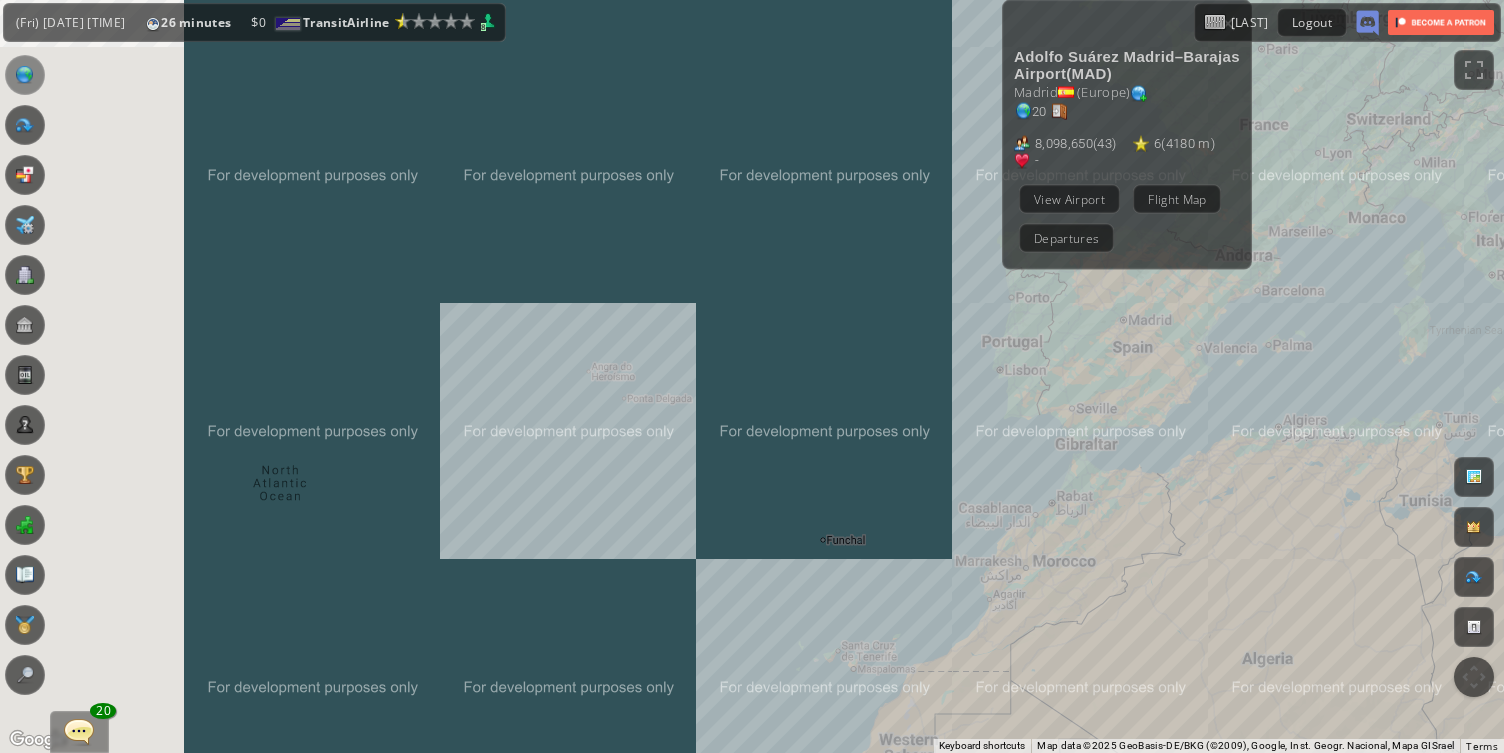 drag, startPoint x: 150, startPoint y: 316, endPoint x: 618, endPoint y: 243, distance: 473.65915 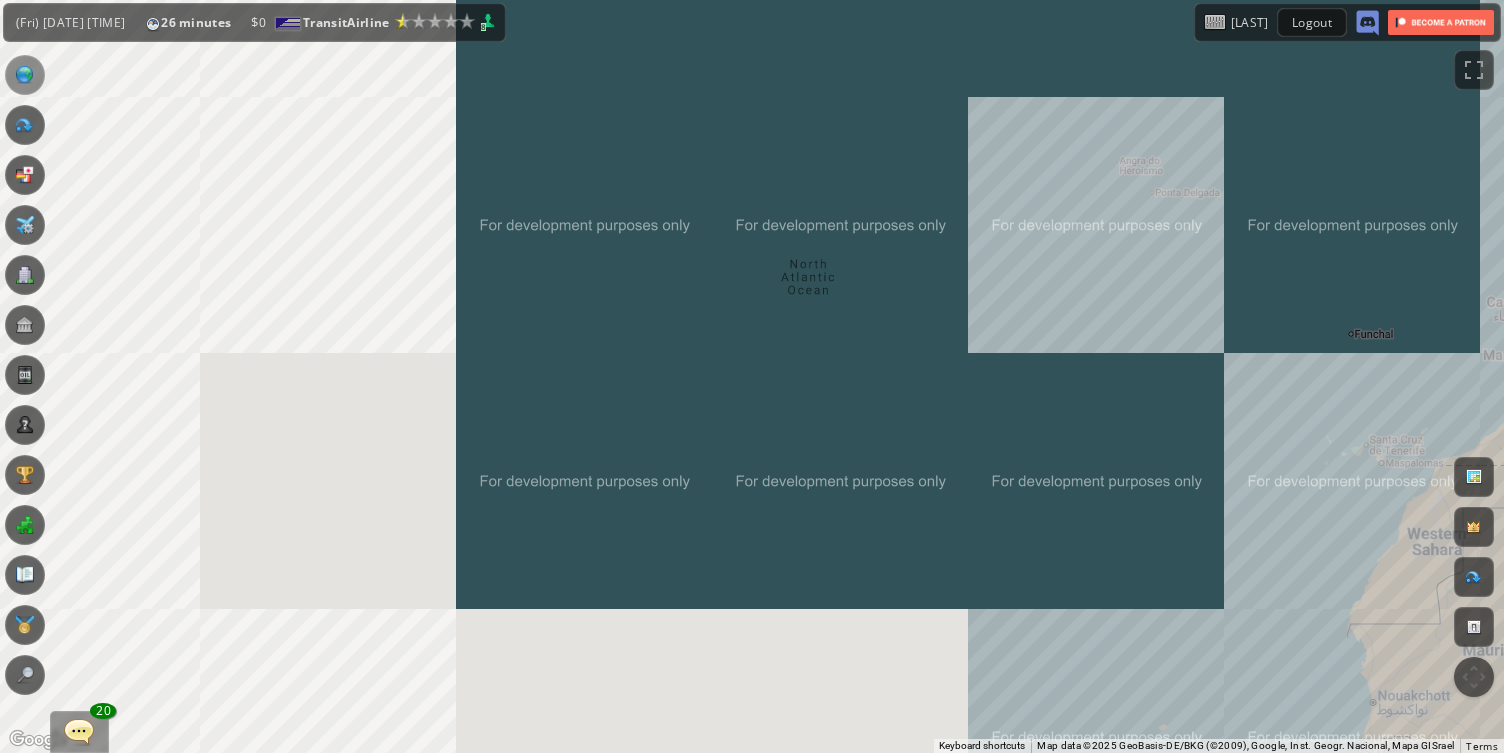 drag, startPoint x: 443, startPoint y: 398, endPoint x: 960, endPoint y: 181, distance: 560.6942 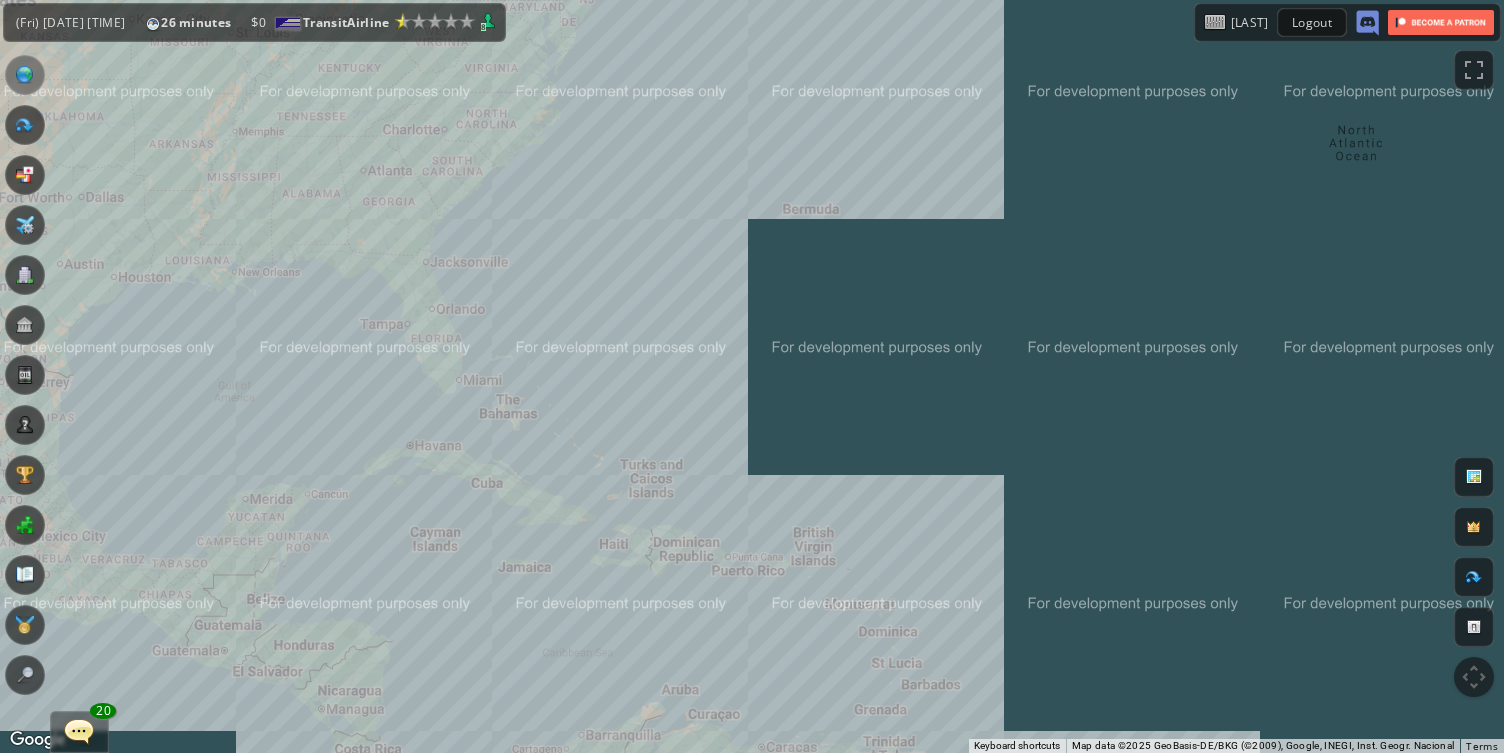 drag, startPoint x: 433, startPoint y: 320, endPoint x: 675, endPoint y: 216, distance: 263.40085 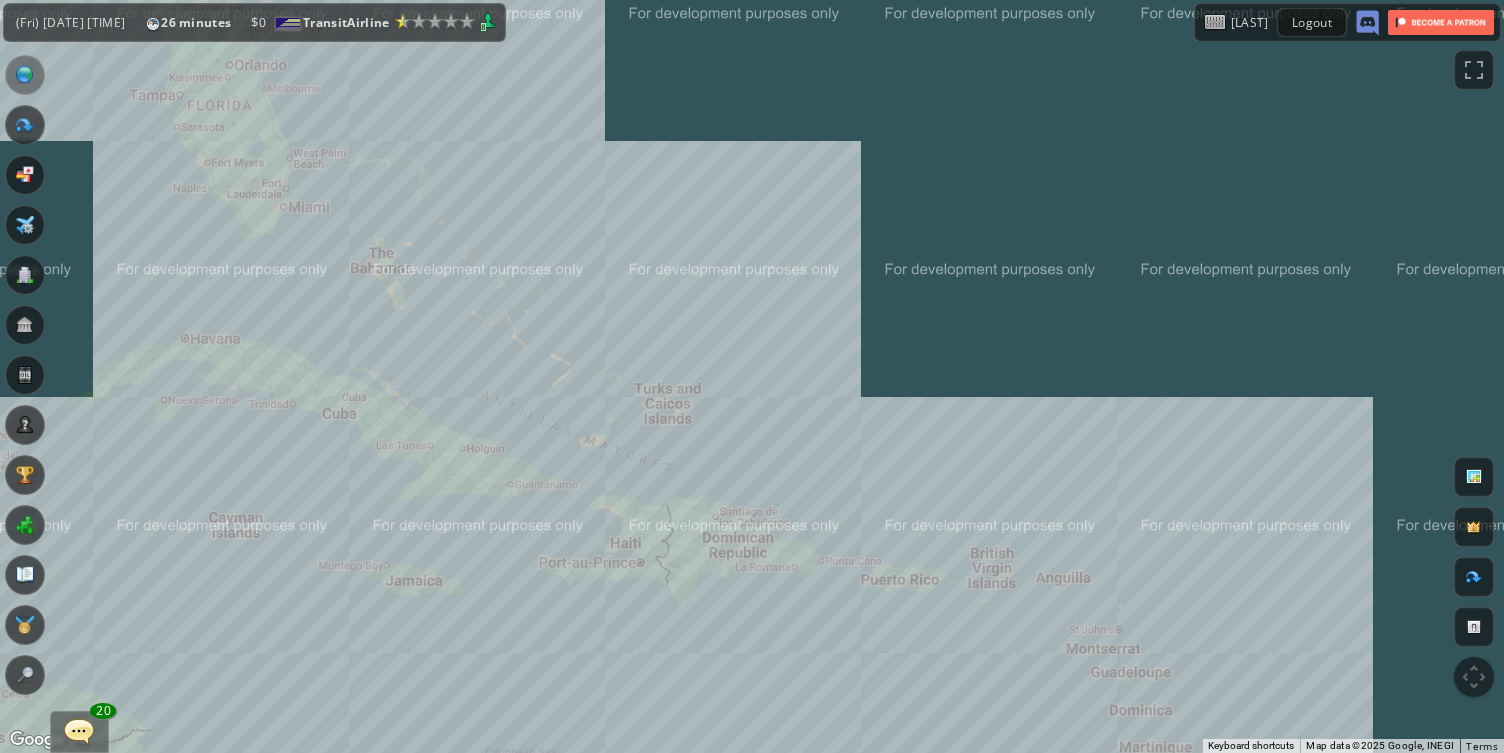 click on "To navigate, press the arrow keys.
Adolfo Suárez Madrid–Barajas Airport  ( MAD )
Madrid  ( Europe )
20
[NUMBER]  ( 43 )
6  ( [NUMBER]m )
-
Plan Flight
View Airport
Flight Map
Departures" at bounding box center [752, 376] 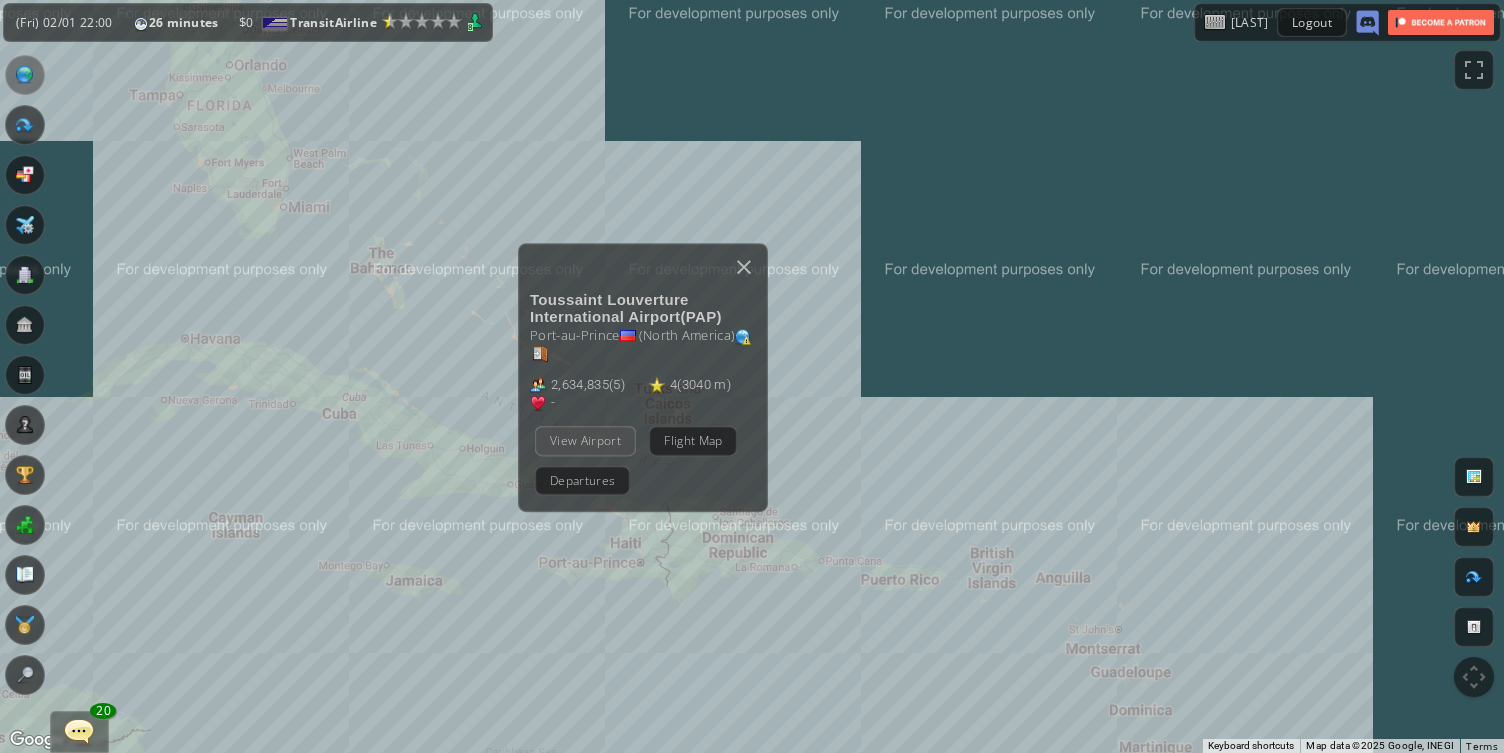 click on "View Airport" at bounding box center [585, 440] 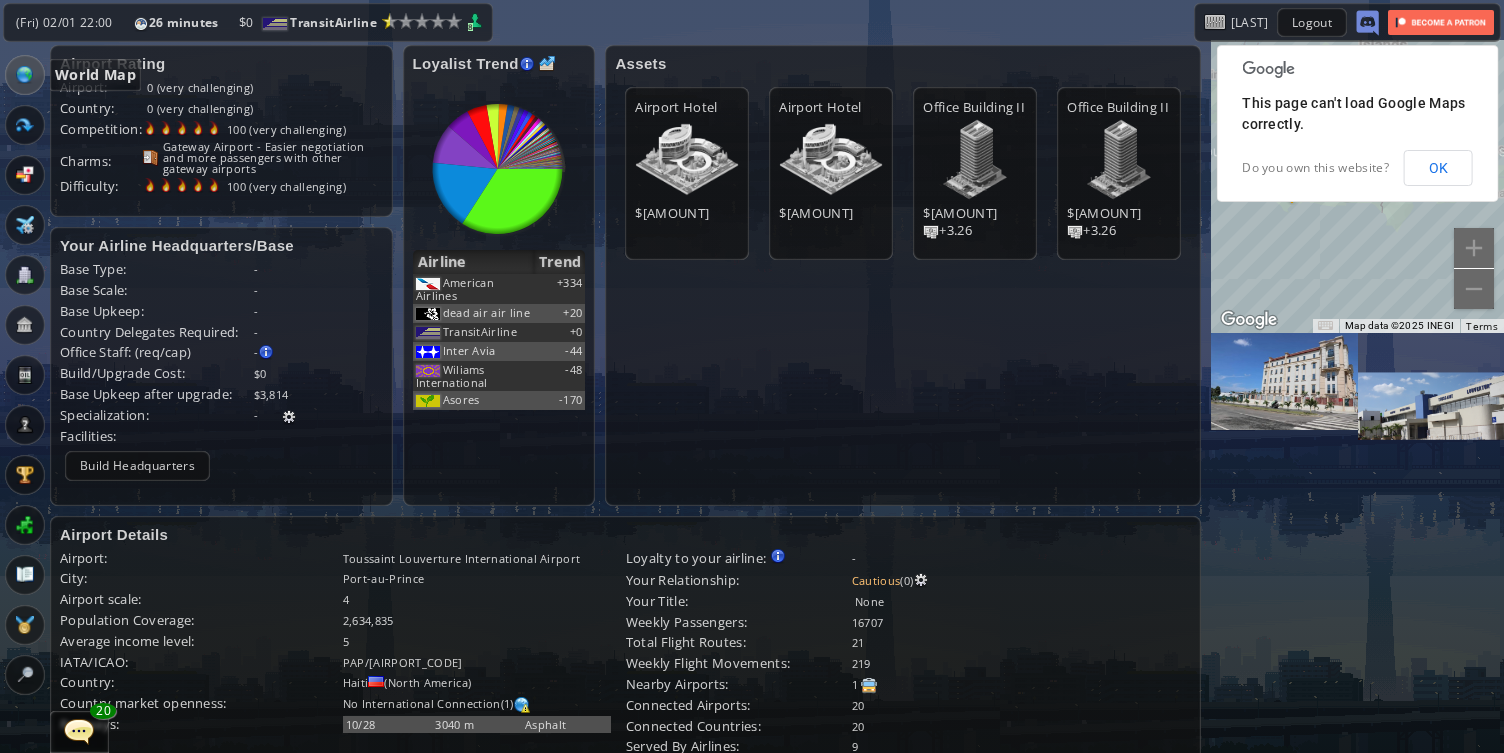 click at bounding box center (25, 75) 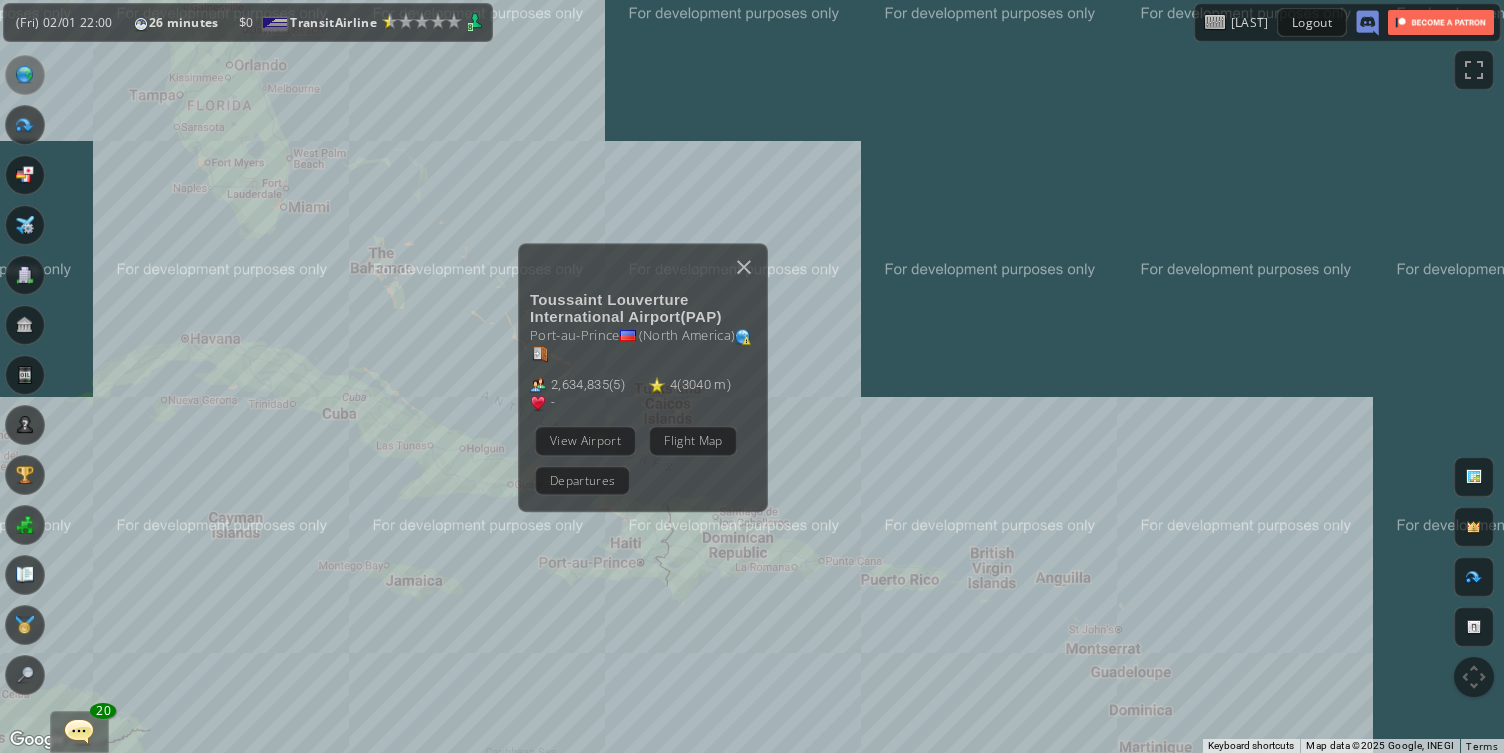 click on "To navigate, press the arrow keys.
Toussaint Louverture International Airport  ( PAP )
Port-au-Prince  ( North America )
[NUMBER]  ( 5 )
4  ( [NUMBER]m )
-
Plan Flight
View Airport
Flight Map
Departures" at bounding box center (752, 376) 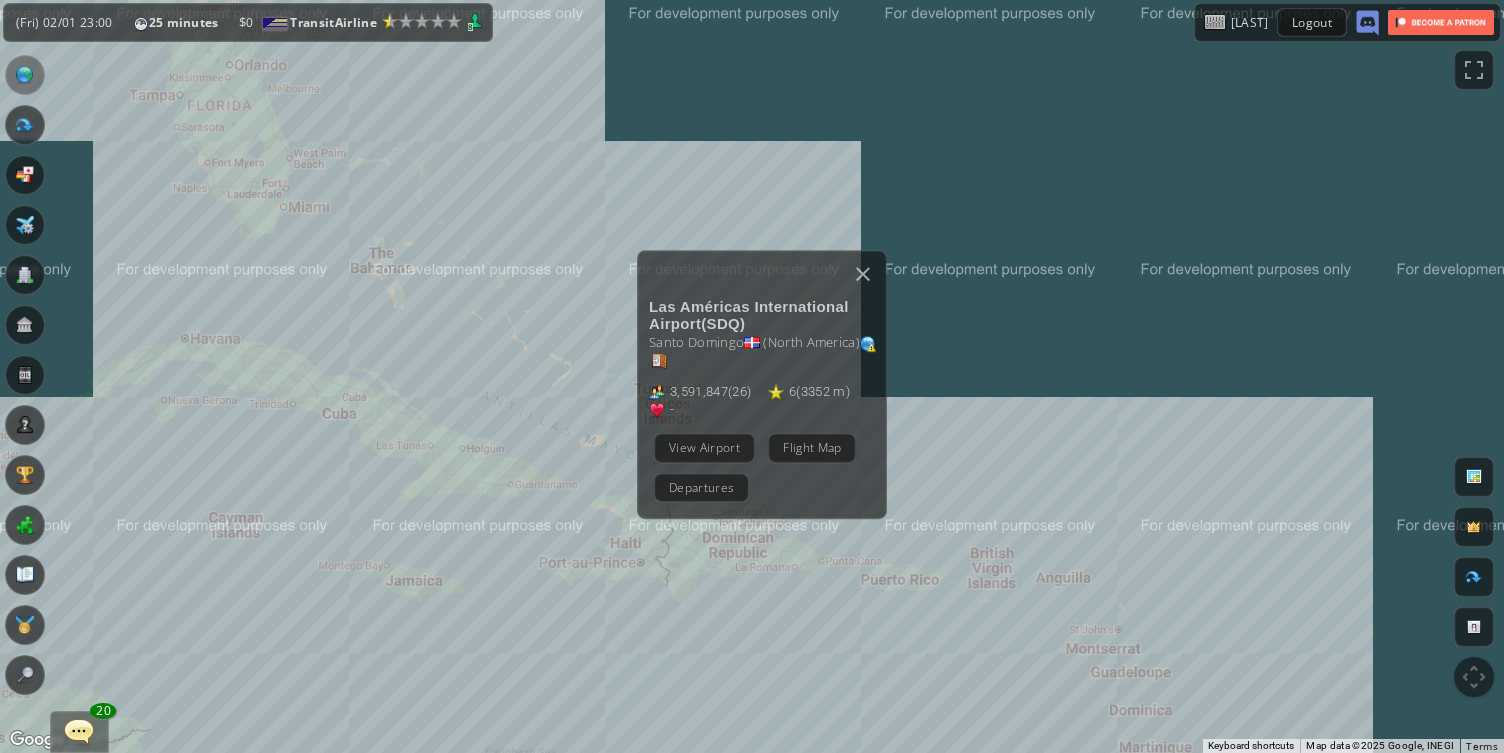 click on "View Airport" at bounding box center [704, 447] 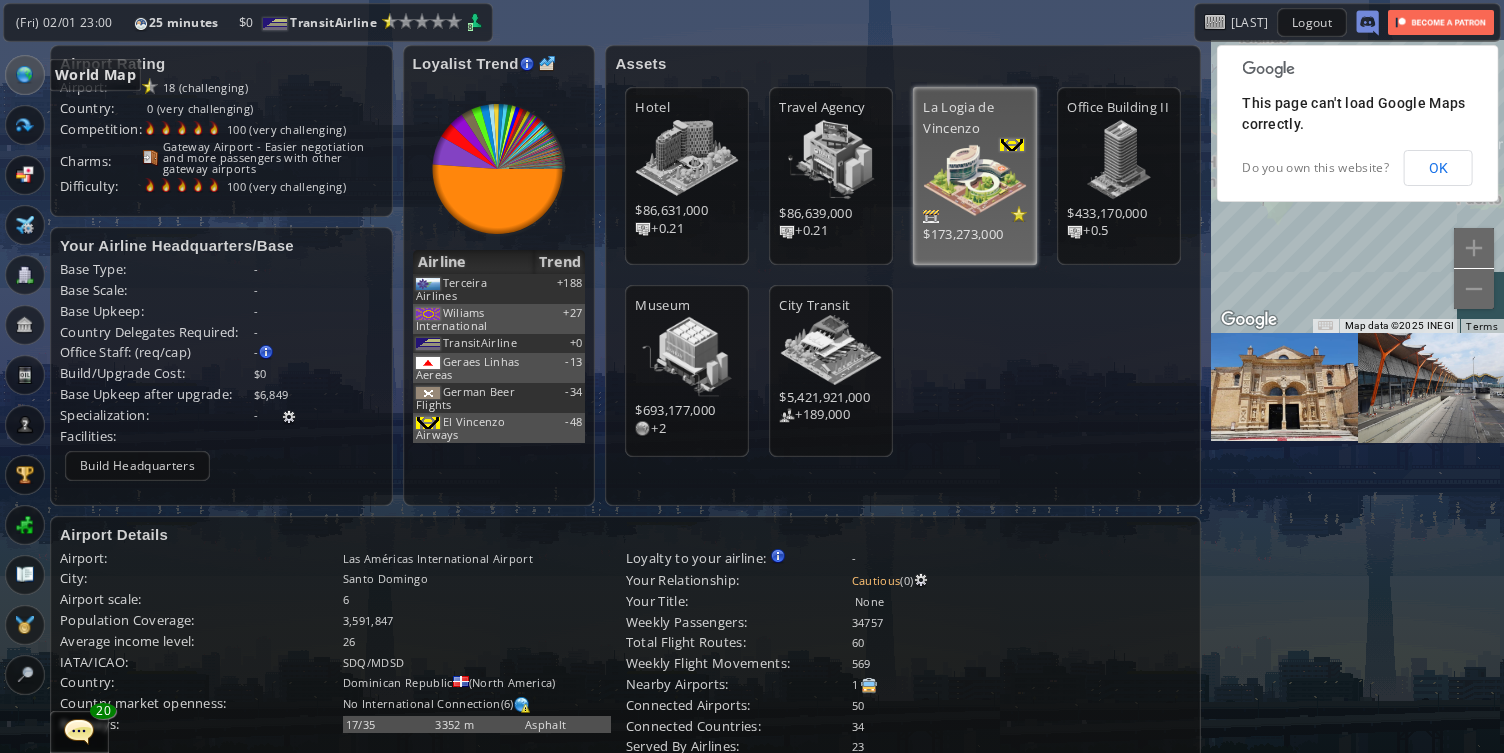 click at bounding box center (25, 75) 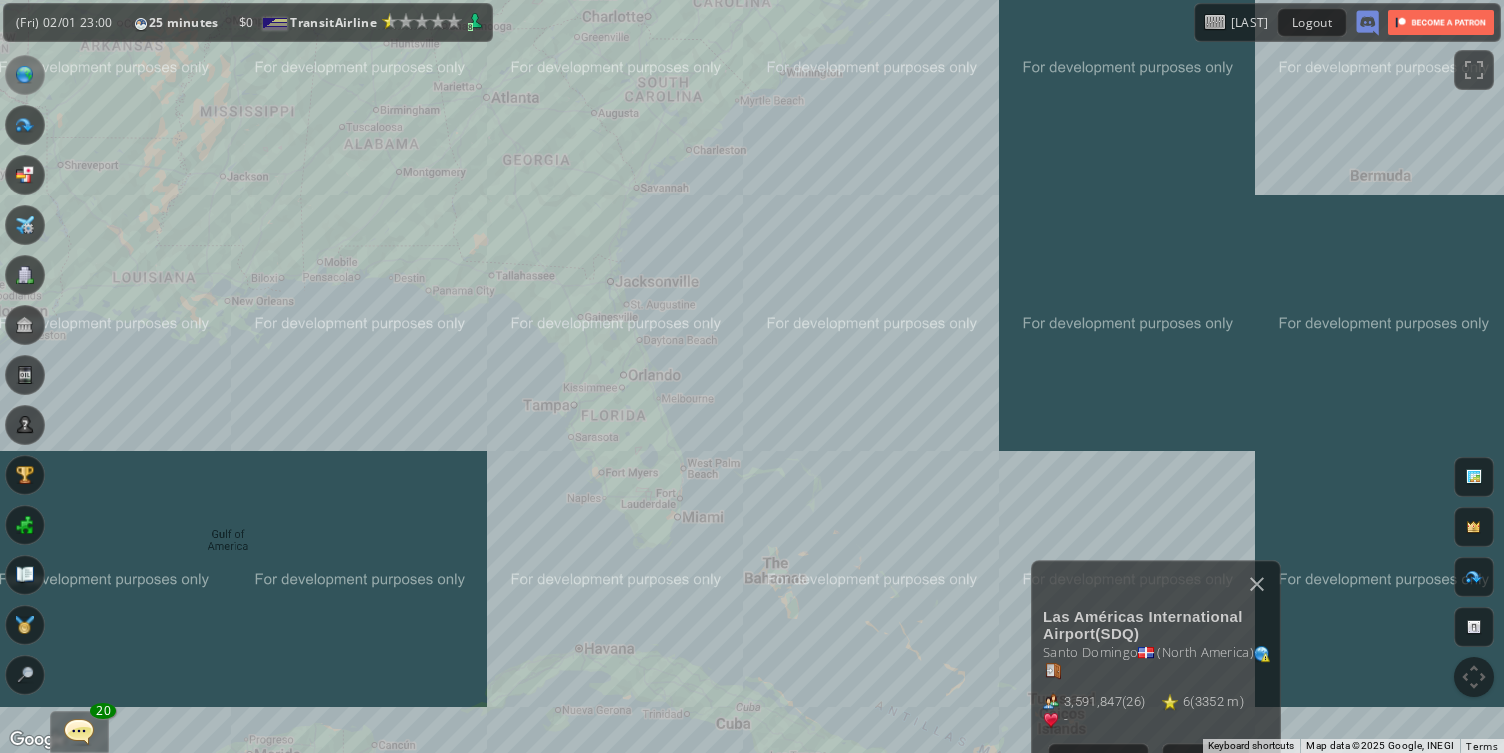 drag, startPoint x: 270, startPoint y: 266, endPoint x: 664, endPoint y: 578, distance: 502.57336 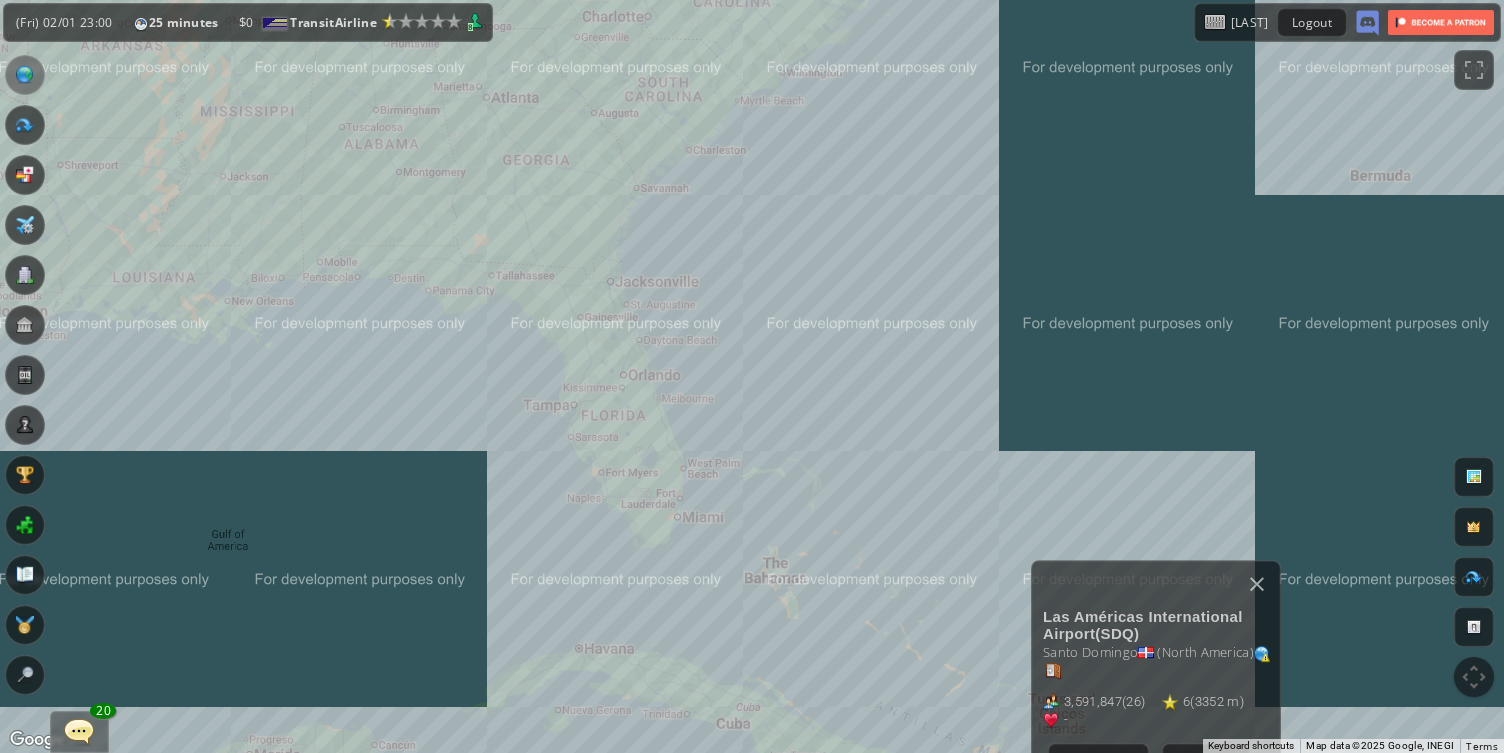 click on "To navigate, press the arrow keys.
Las Américas International Airport  ( SDQ )
Santo Domingo  ( North America )
[NUMBER]  ( 26 )
6  ( [NUMBER]m )
-
Plan Flight
View Airport
Flight Map
Departures" at bounding box center [752, 376] 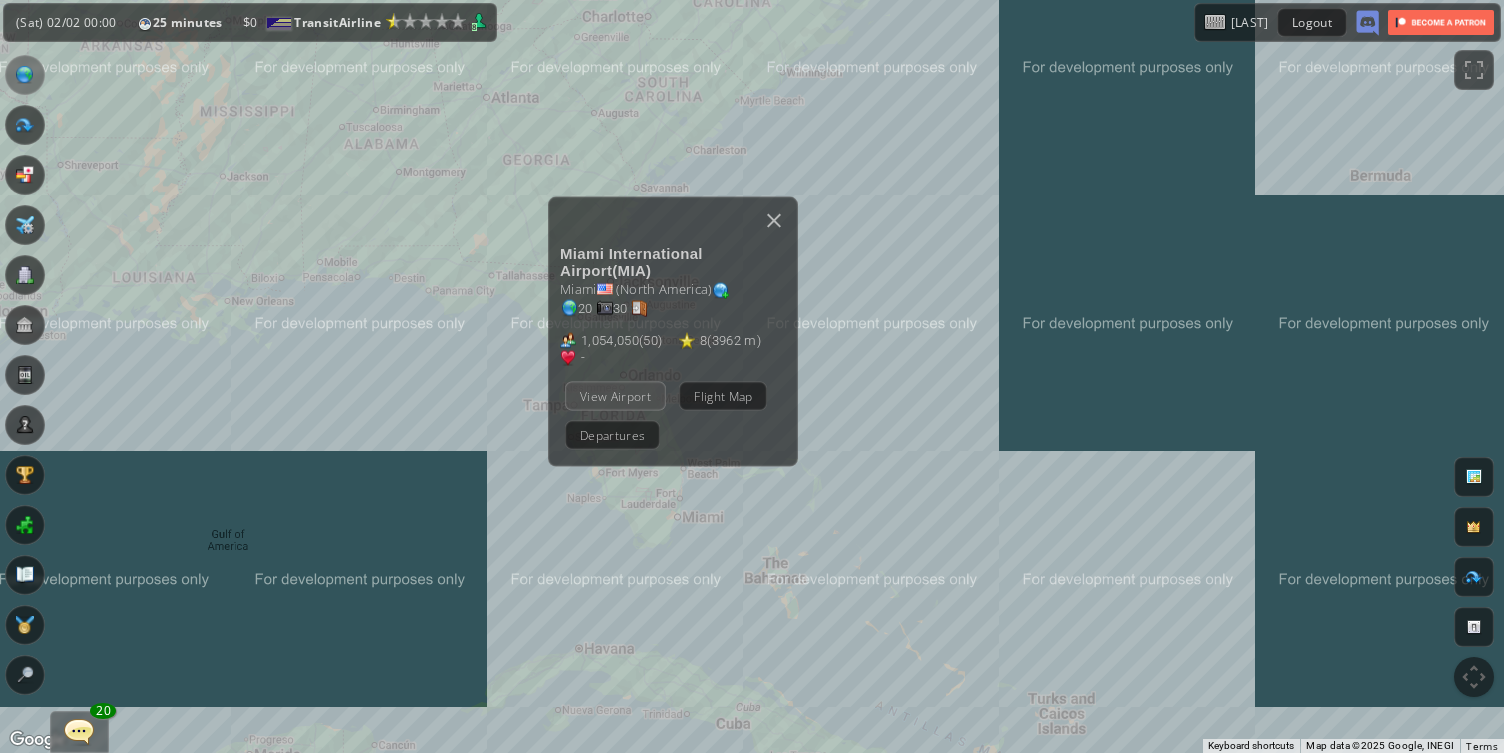 click on "View Airport" at bounding box center (615, 395) 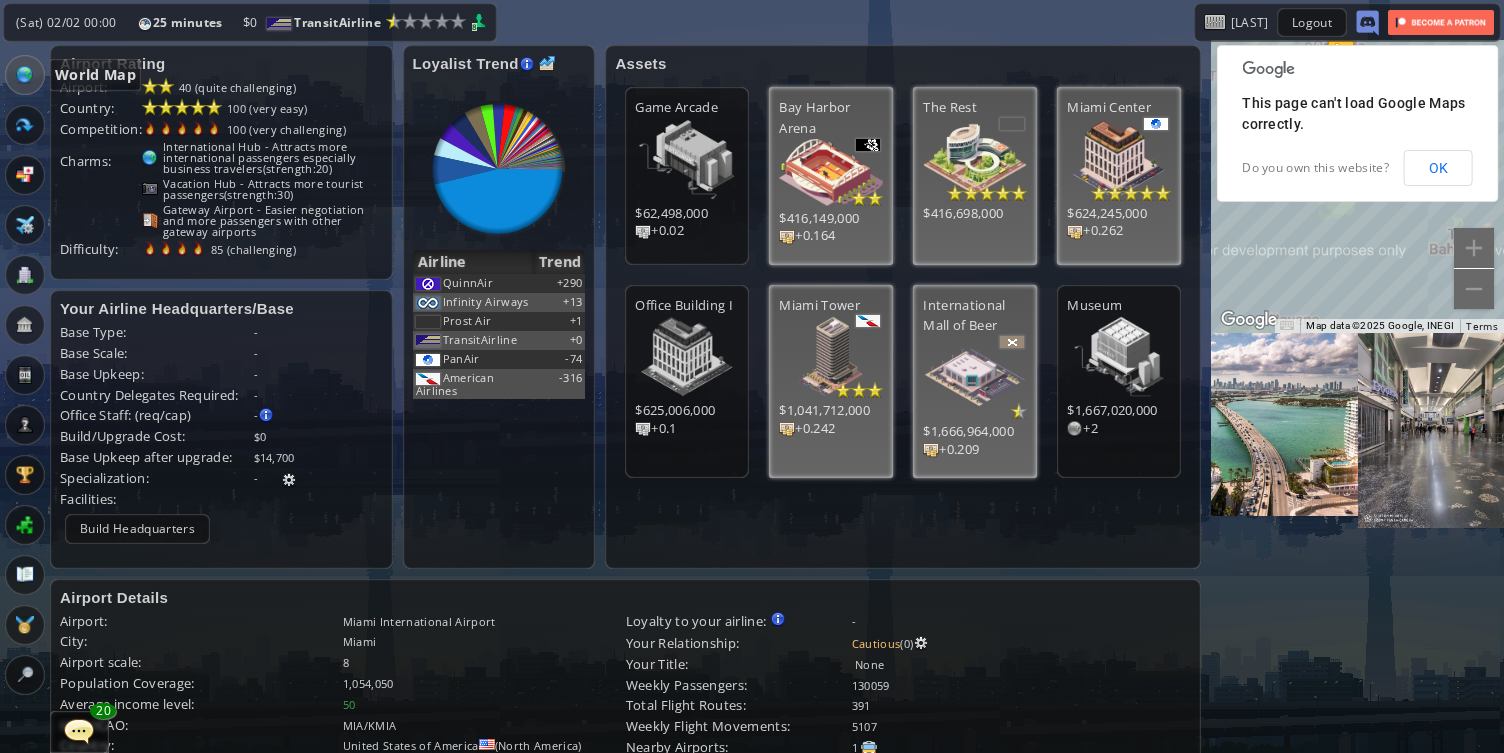 click at bounding box center [25, 75] 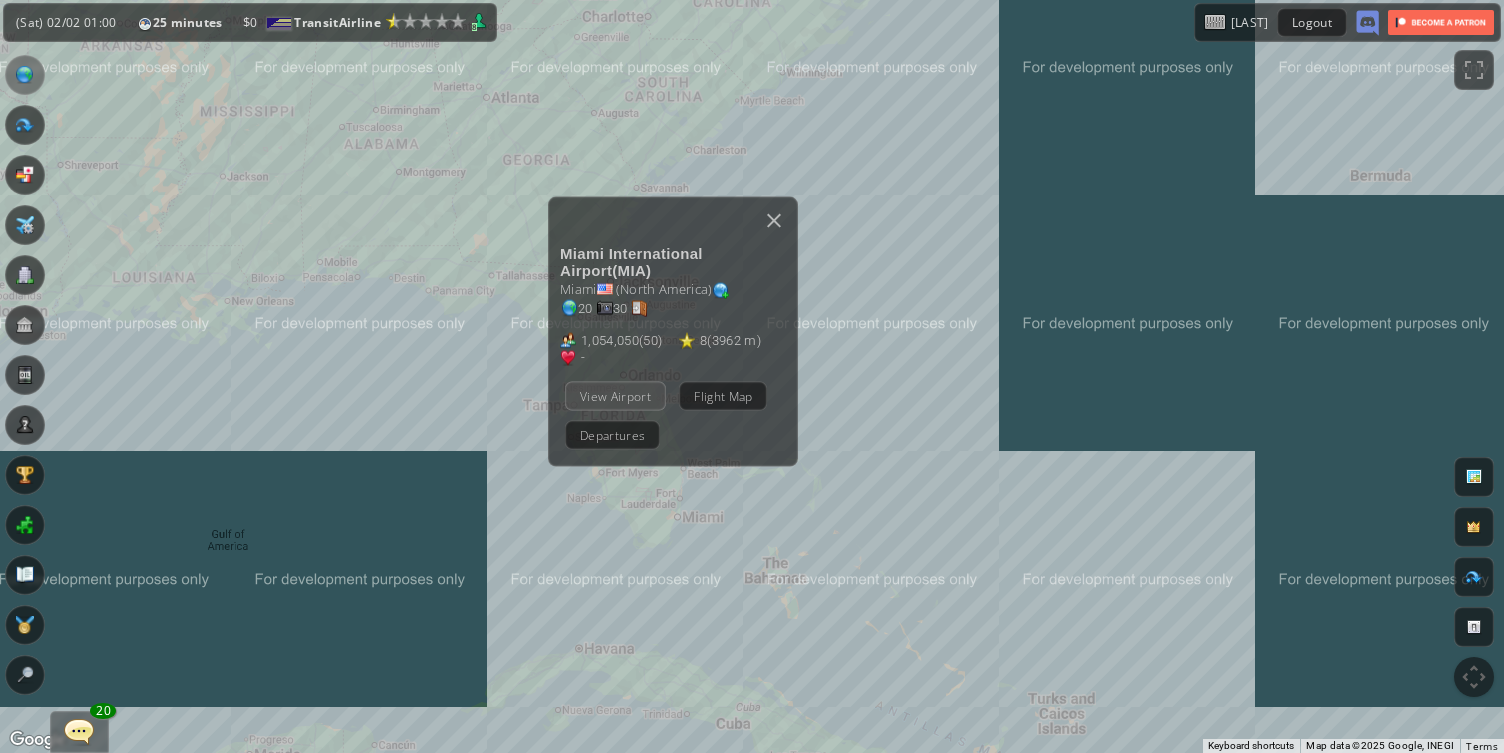 click on "View Airport" at bounding box center (615, 395) 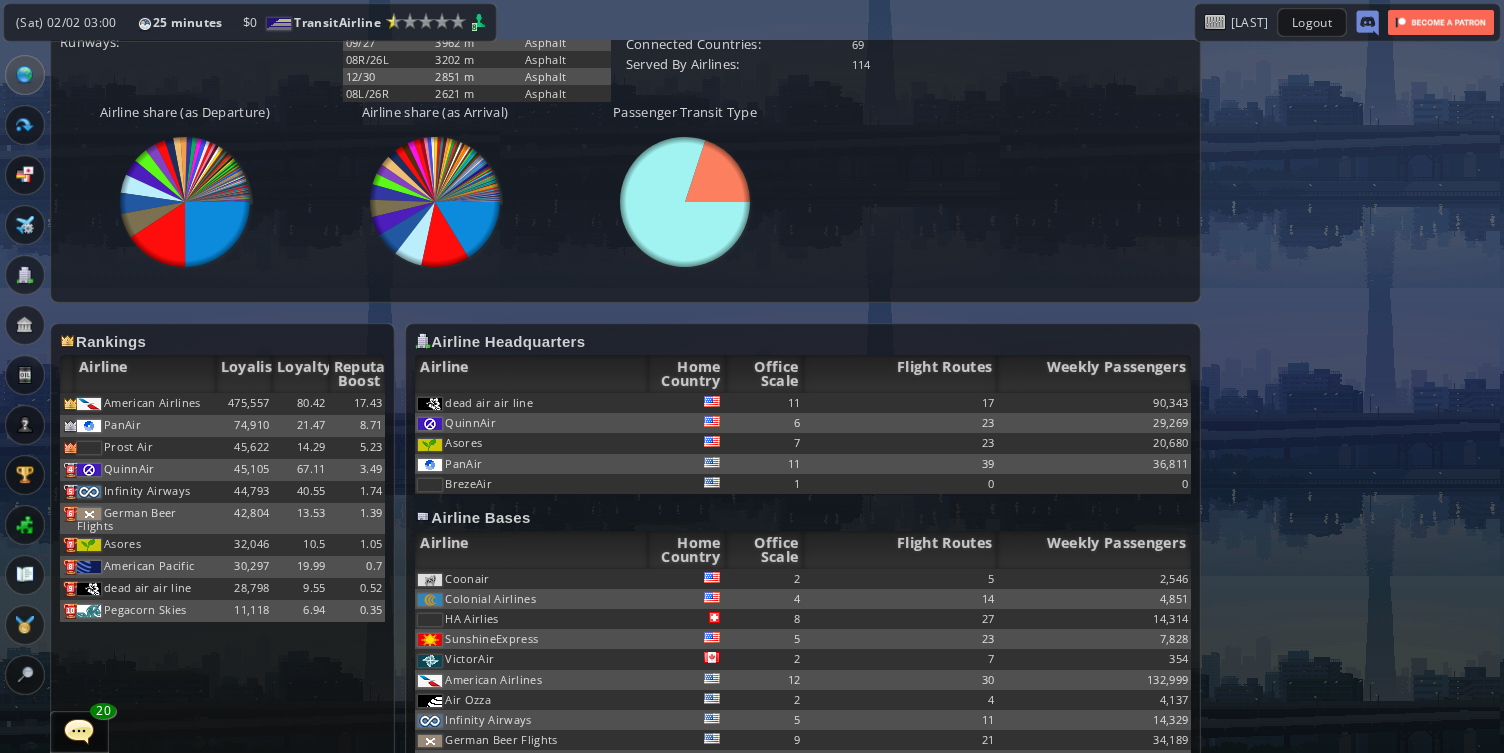 scroll, scrollTop: 572, scrollLeft: 0, axis: vertical 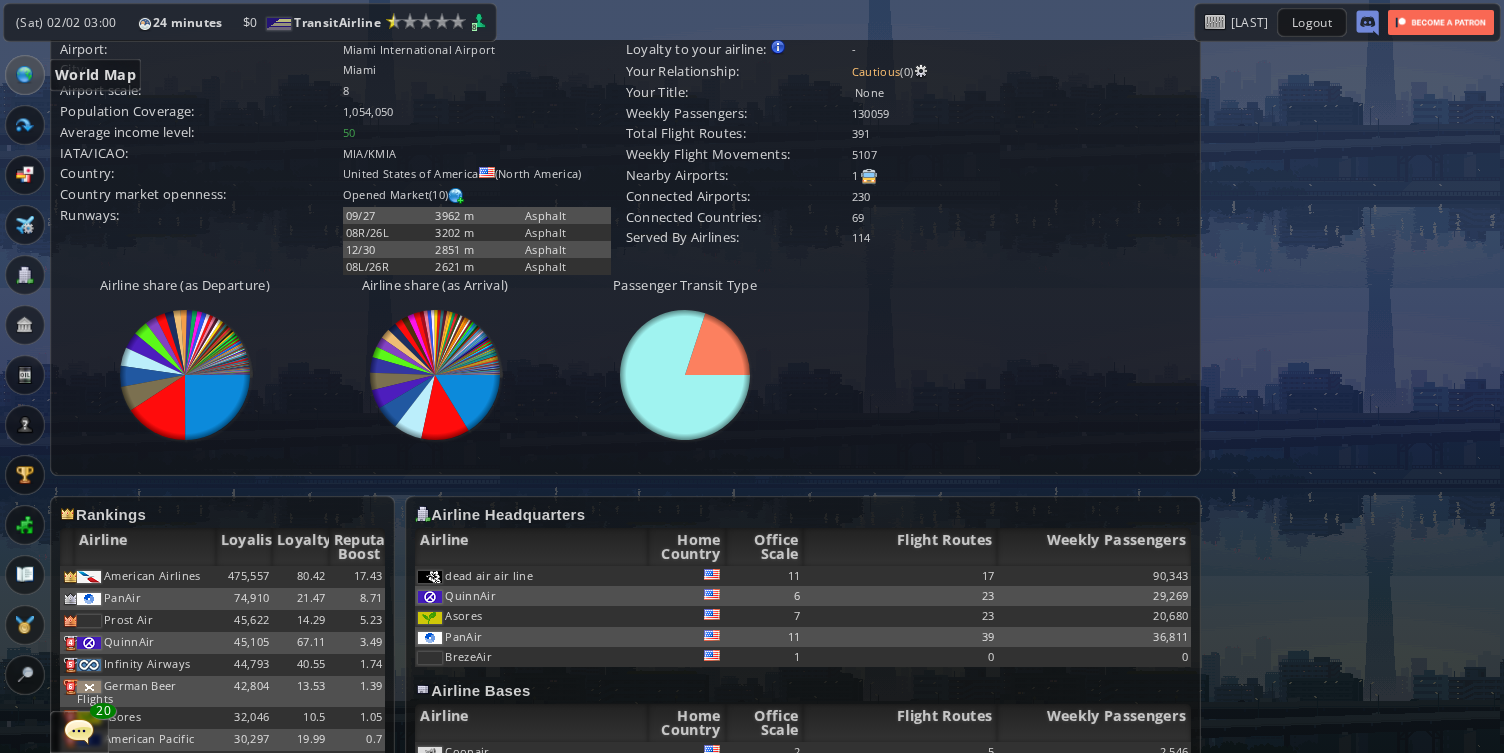 click at bounding box center [25, 75] 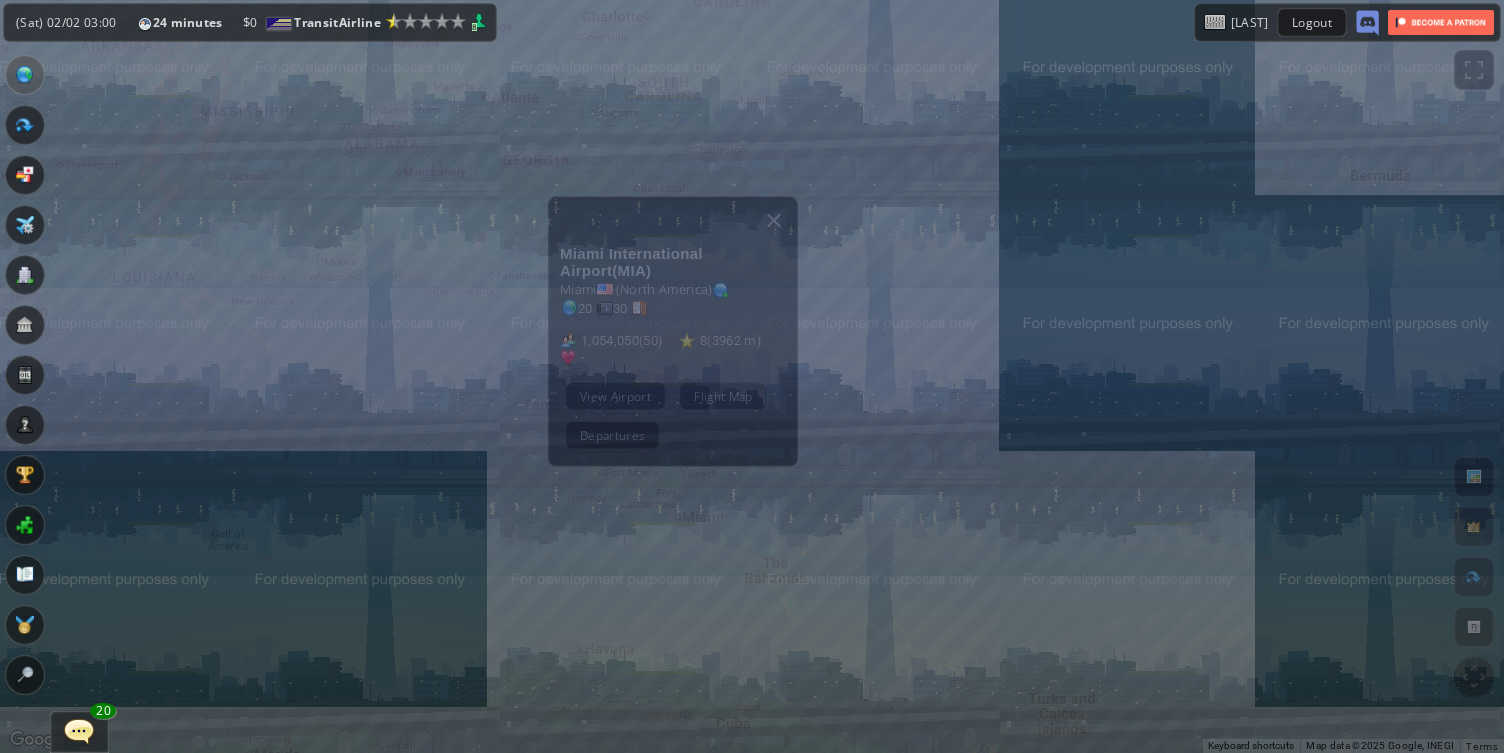 scroll, scrollTop: 0, scrollLeft: 0, axis: both 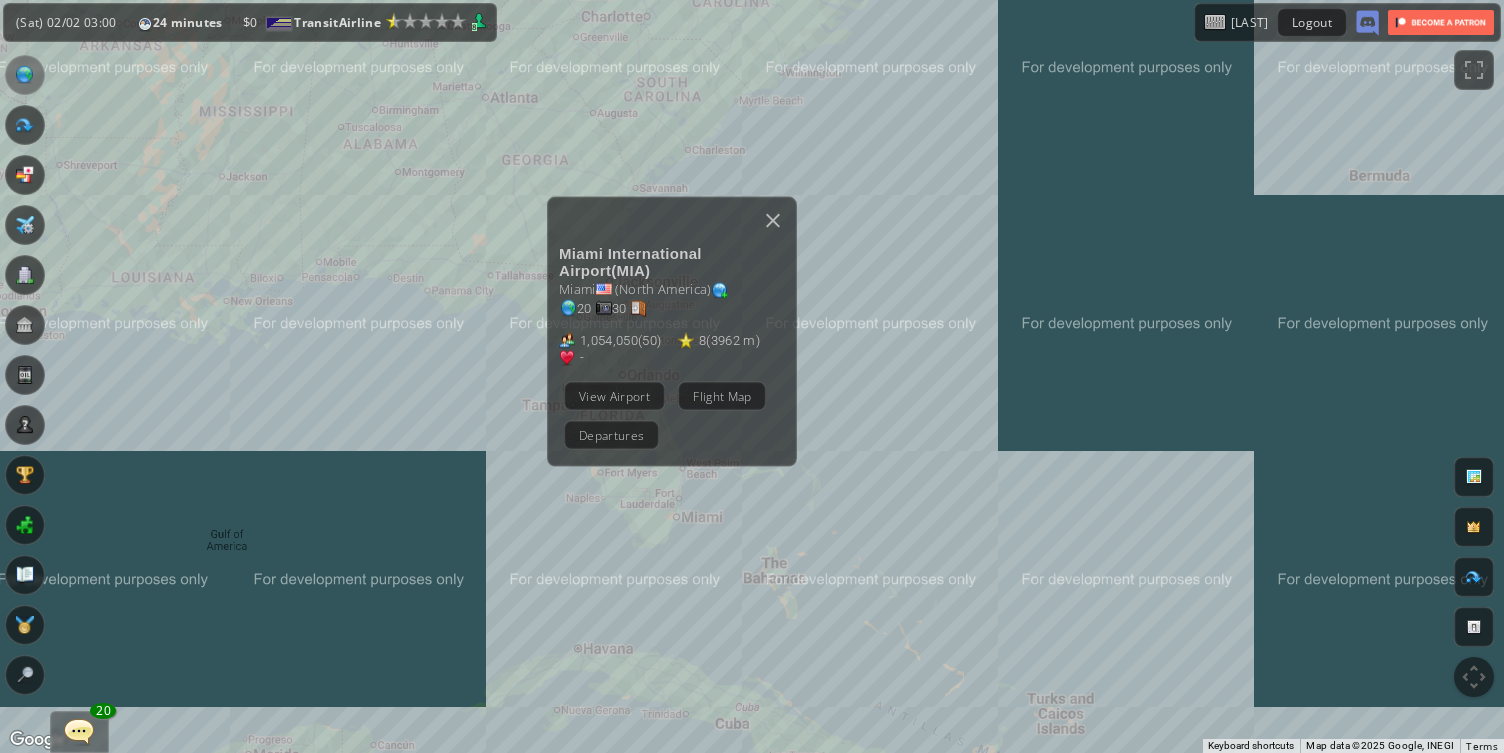 click on "To navigate, press the arrow keys.
Miami International Airport  ( MIA )
Miami  ( North America )
20 30
1,054,050  ( 50 )
8  ( 3962 m )
-
Plan Flight
View Airport
Flight Map
Departures" at bounding box center [752, 376] 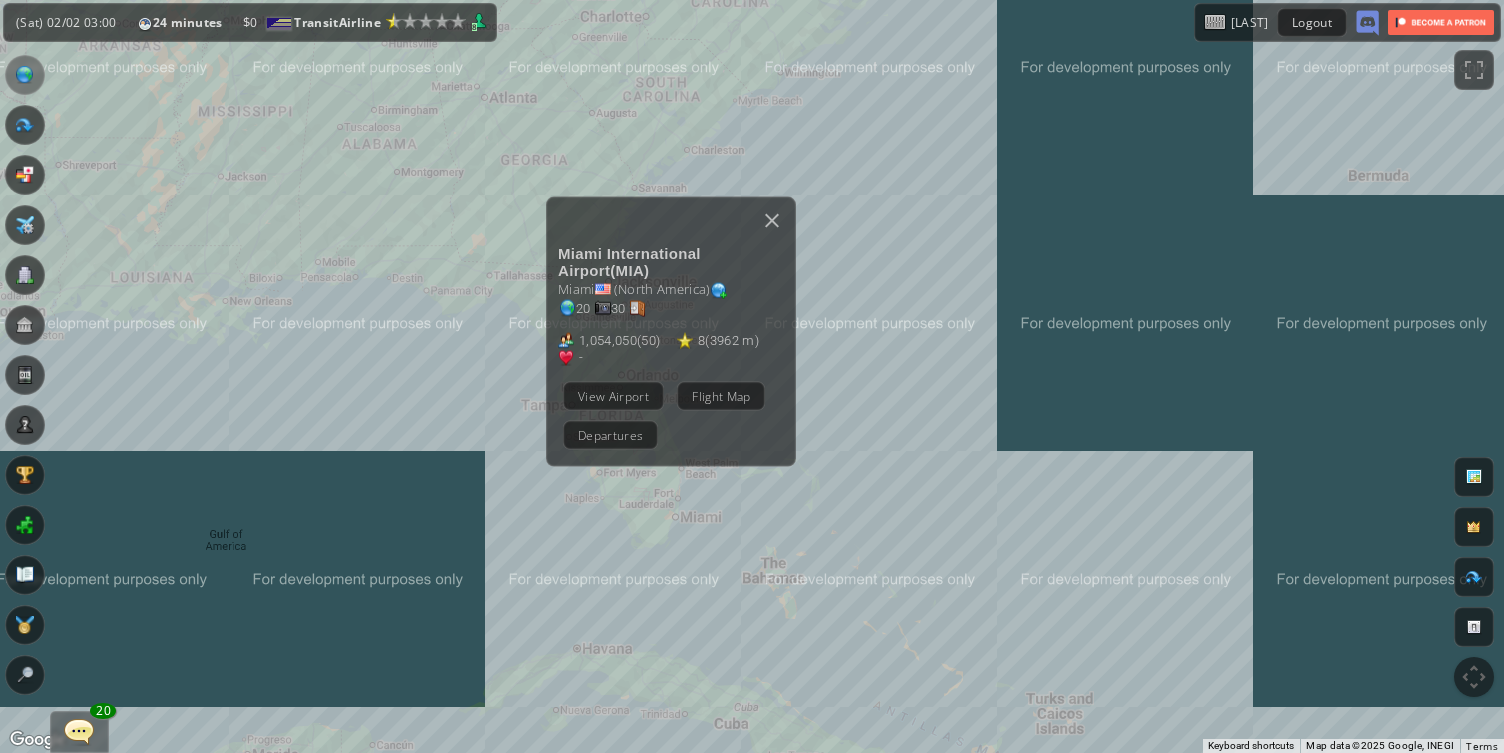 click on "To navigate, press the arrow keys.
Miami International Airport  ( MIA )
Miami  ( North America )
20 30
1,054,050  ( 50 )
8  ( 3962 m )
-
Plan Flight
View Airport
Flight Map
Departures" at bounding box center [752, 376] 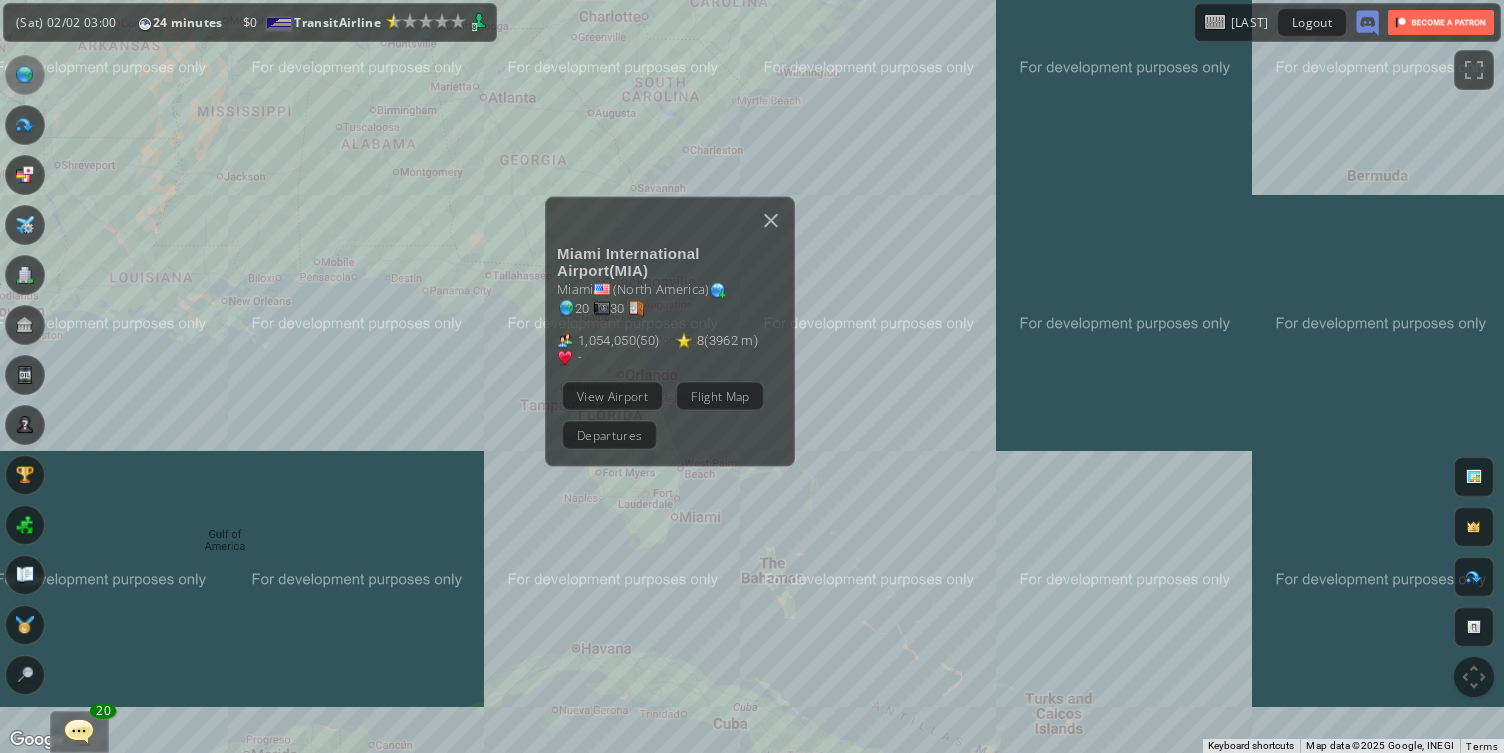 click on "To navigate, press the arrow keys.
Miami International Airport  ( MIA )
Miami  ( North America )
20 30
1,054,050  ( 50 )
8  ( 3962 m )
-
Plan Flight
View Airport
Flight Map
Departures" at bounding box center [752, 376] 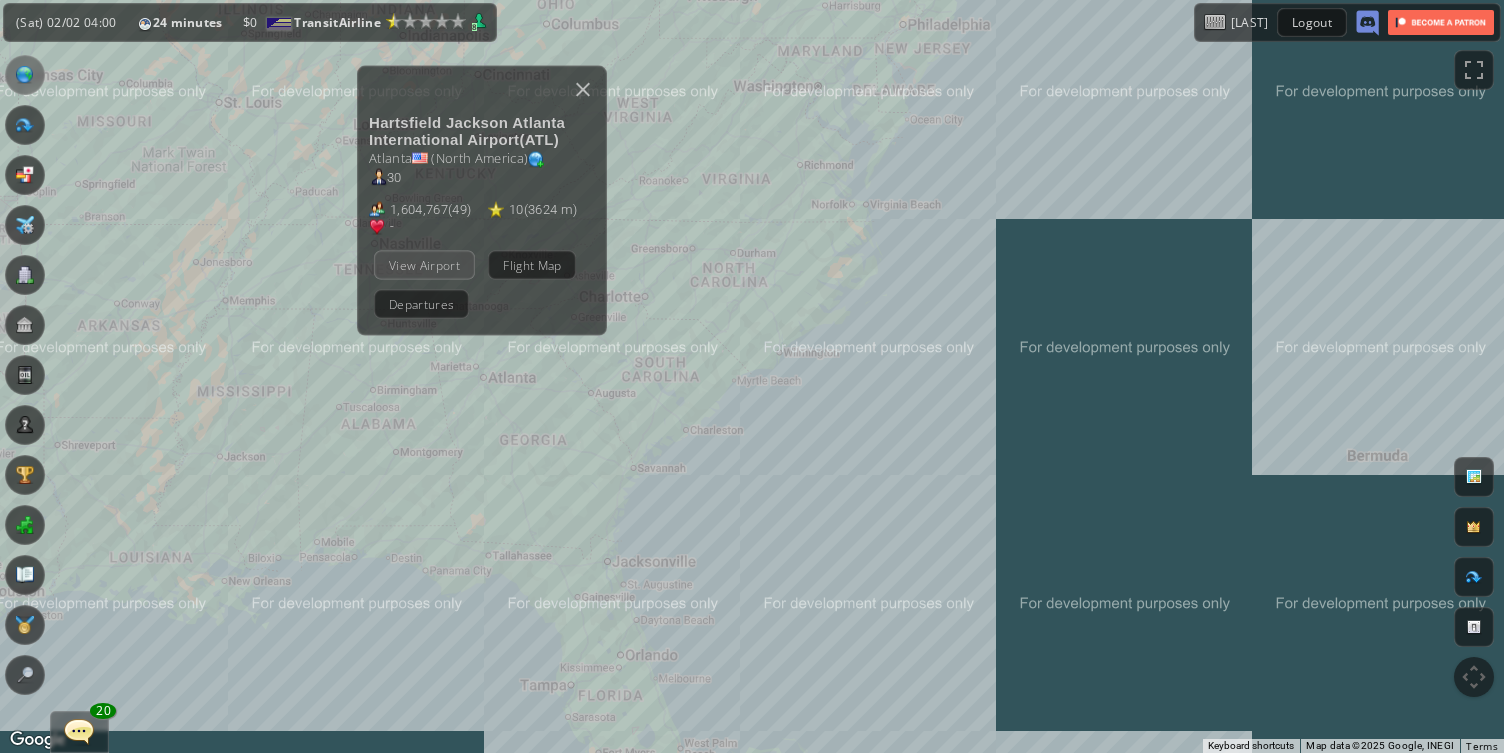 click on "View Airport" at bounding box center (424, 264) 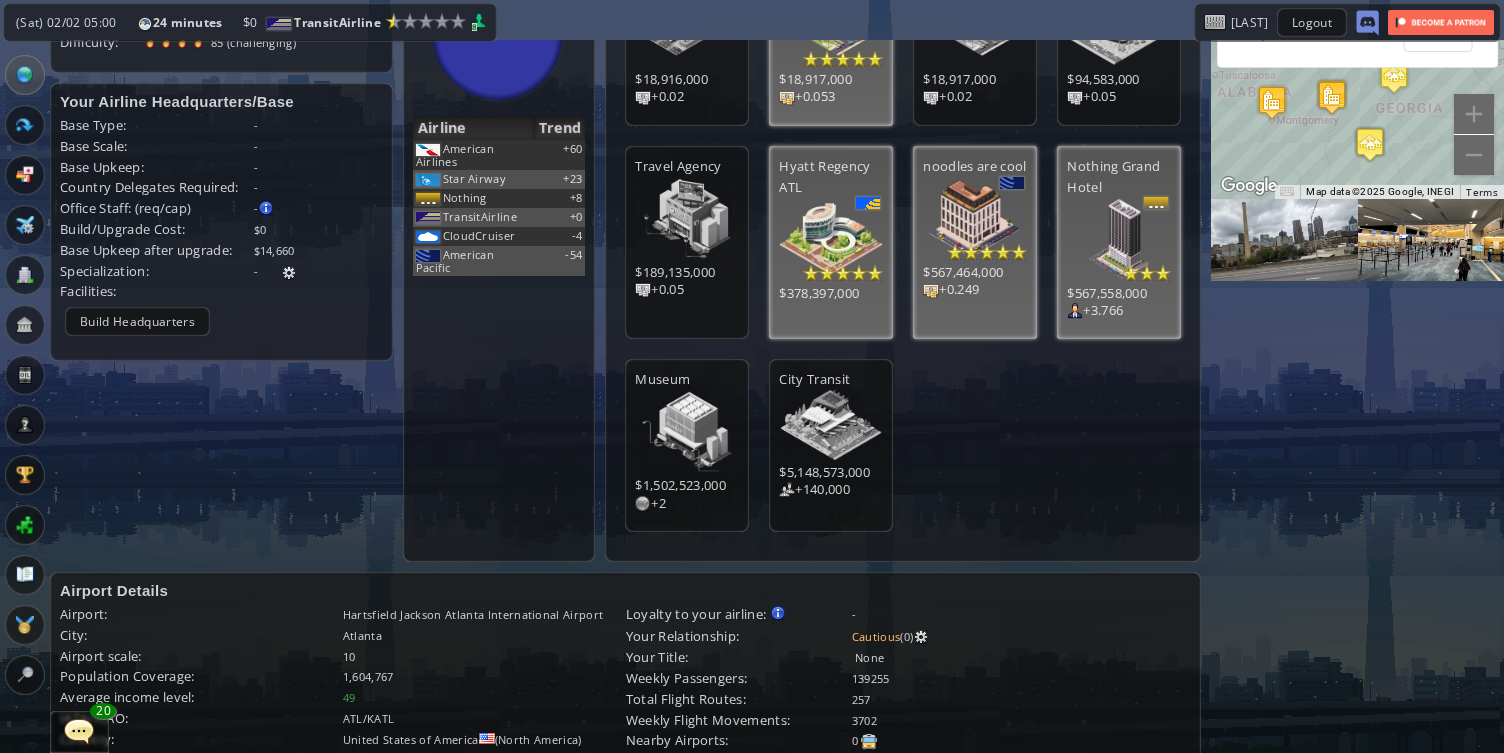scroll, scrollTop: 0, scrollLeft: 0, axis: both 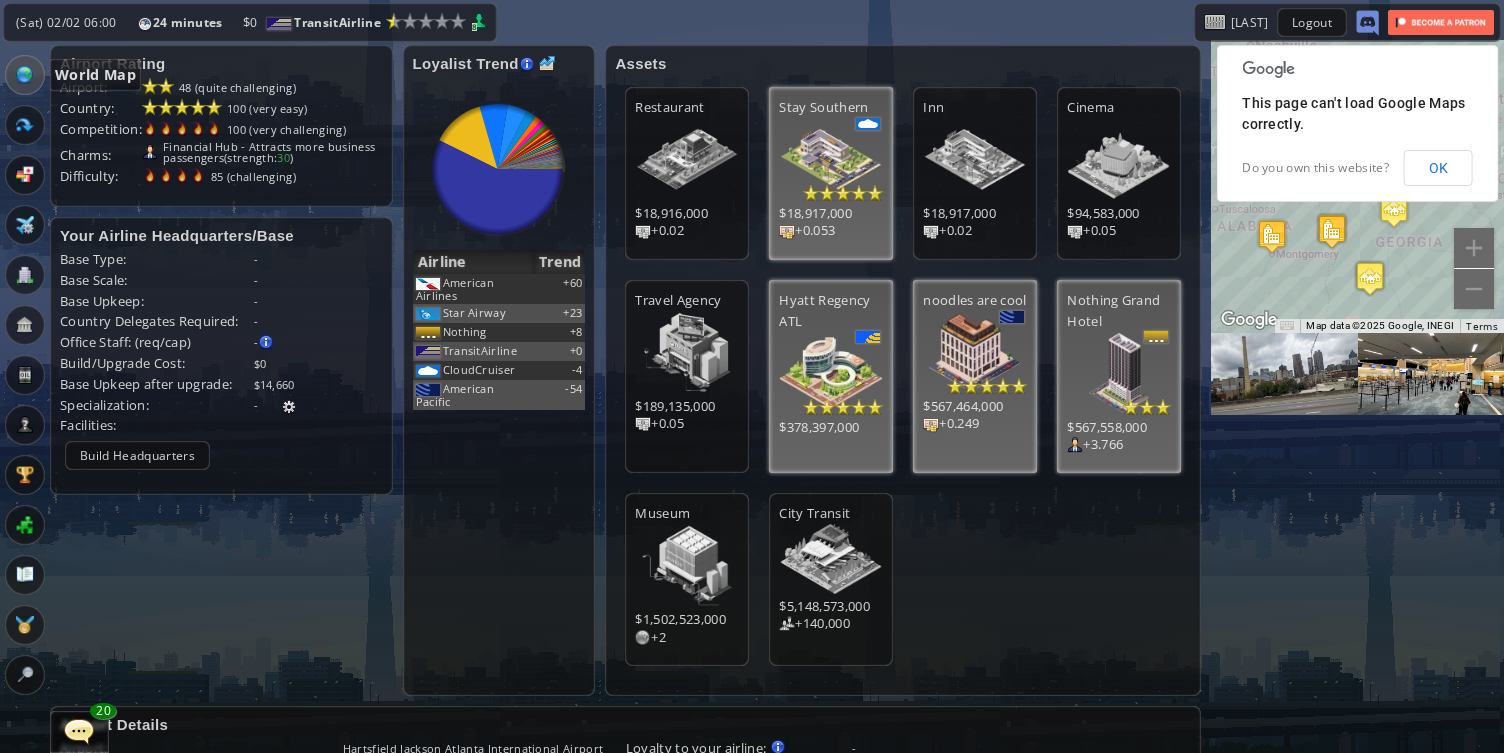 click at bounding box center (25, 75) 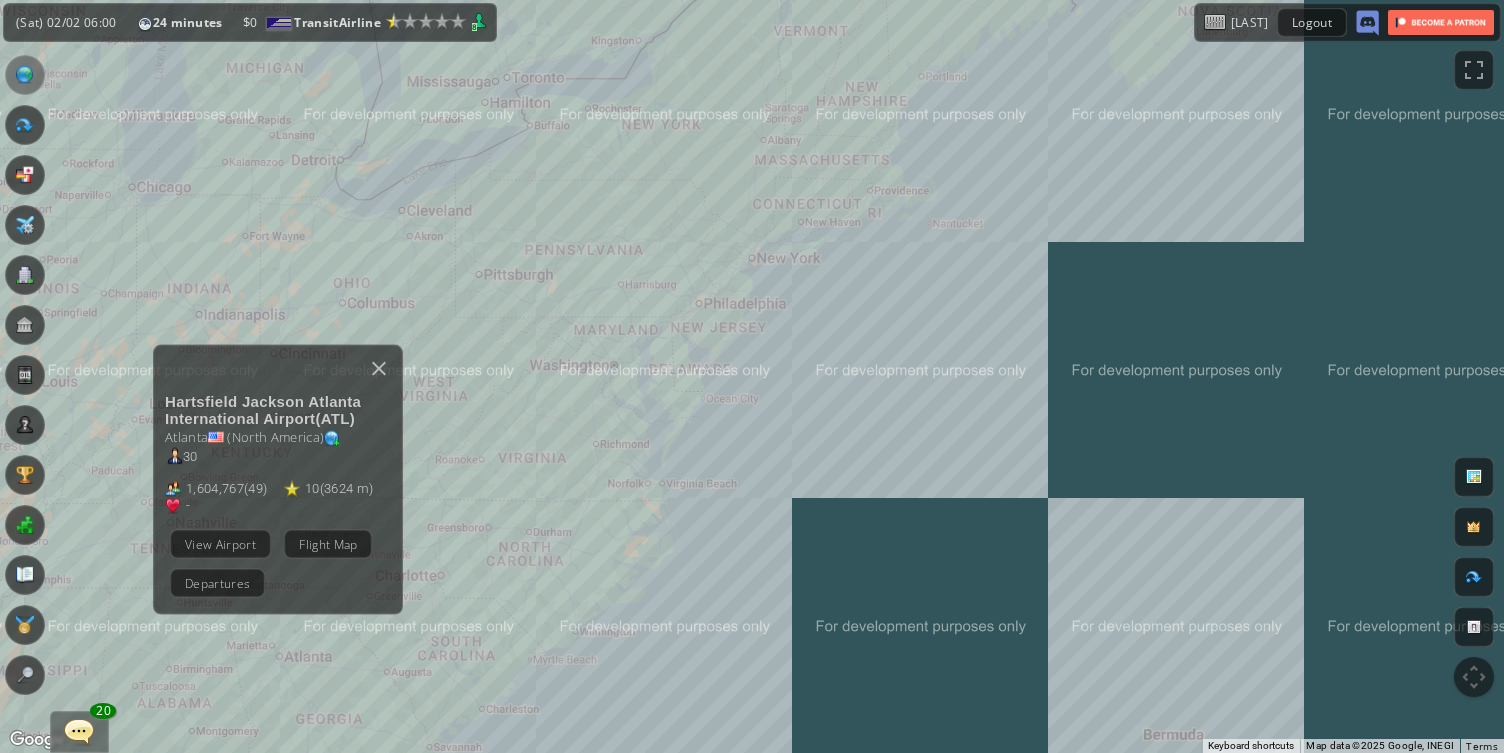 drag, startPoint x: 888, startPoint y: 101, endPoint x: 680, endPoint y: 386, distance: 352.83 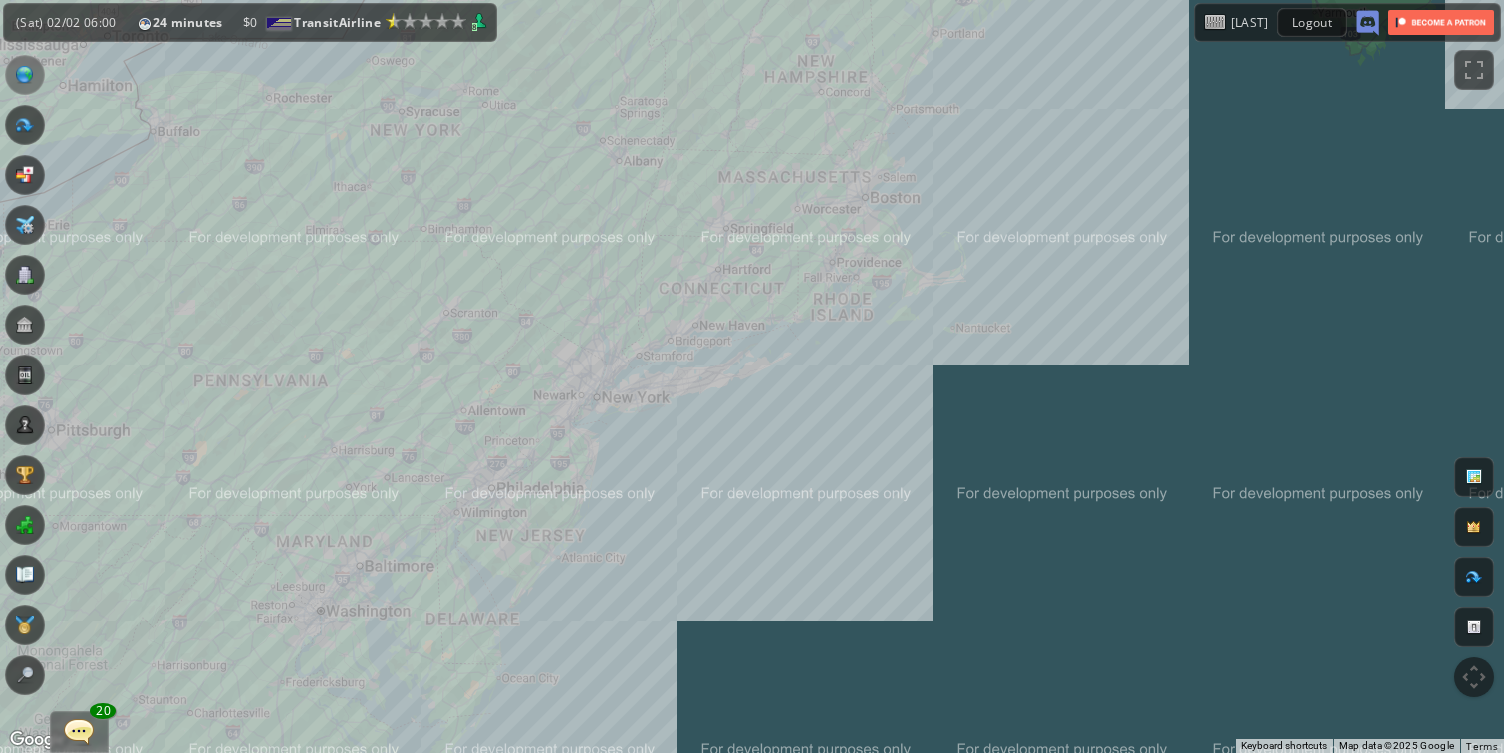click on "To navigate, press the arrow keys.
Hartsfield Jackson Atlanta International Airport  (ATL )
Atlanta  ( North America )
30
[NUMBER]  ( 49 )
10  ( [NUMBER]m )
-
Plan Flight
View Airport
Flight Map
Departures" at bounding box center (752, 376) 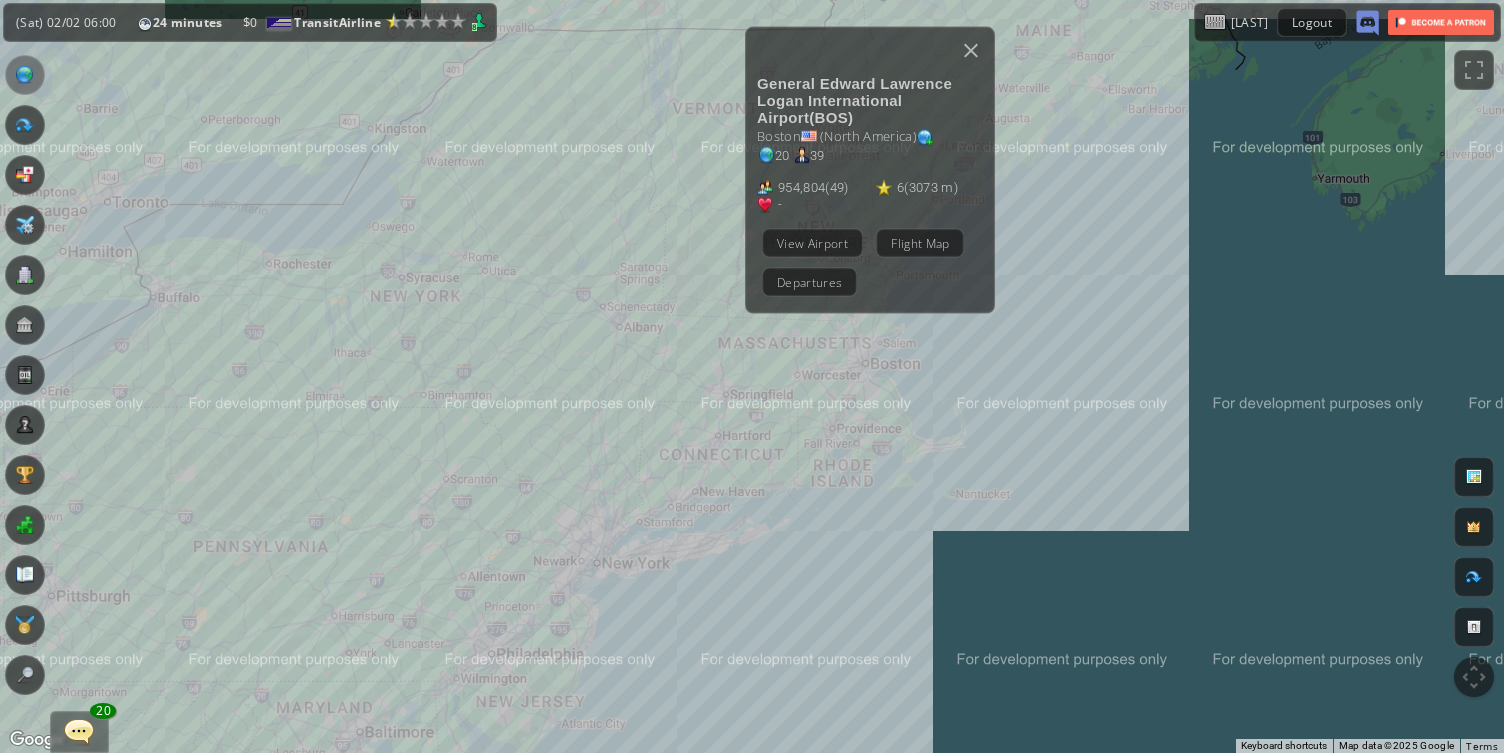 click on "View Airport" at bounding box center [812, 242] 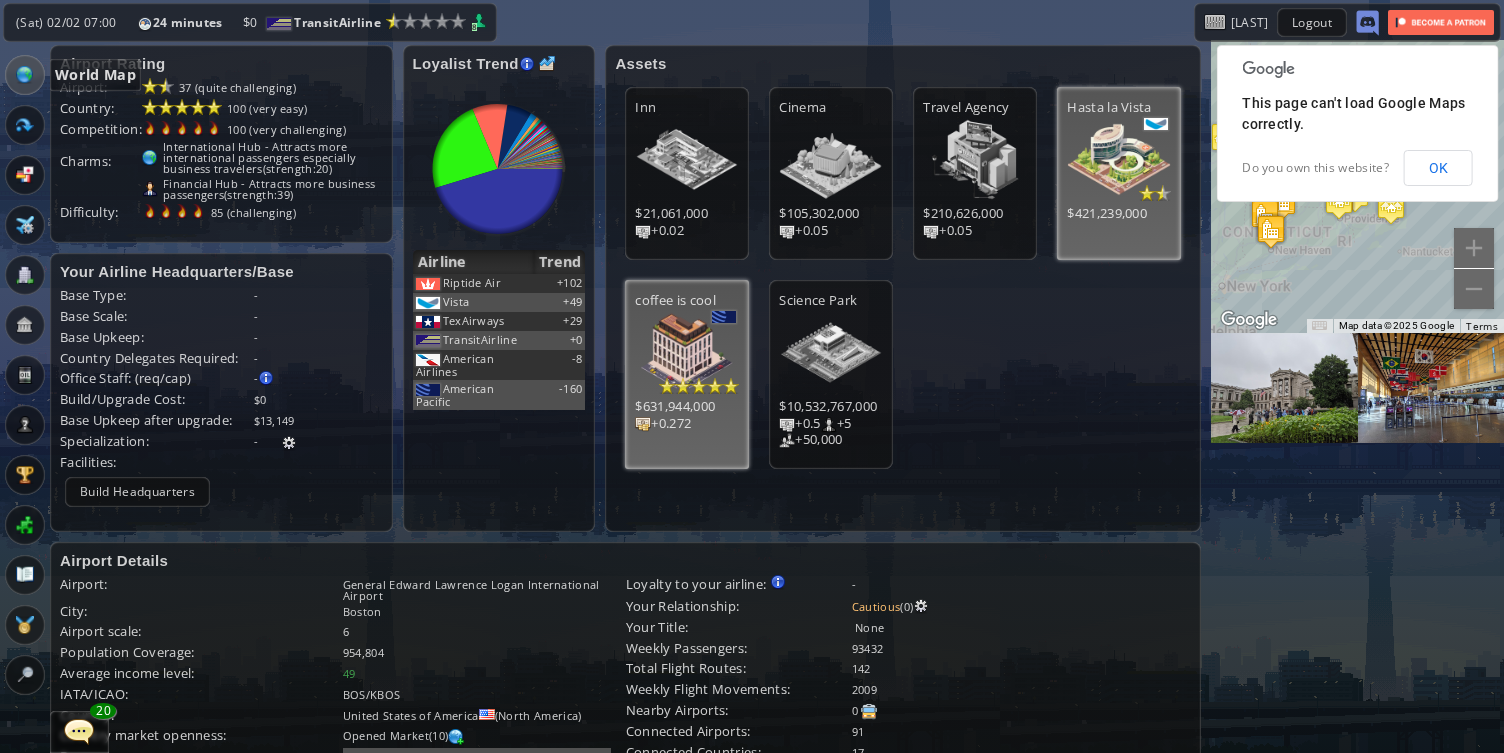 click at bounding box center (25, 75) 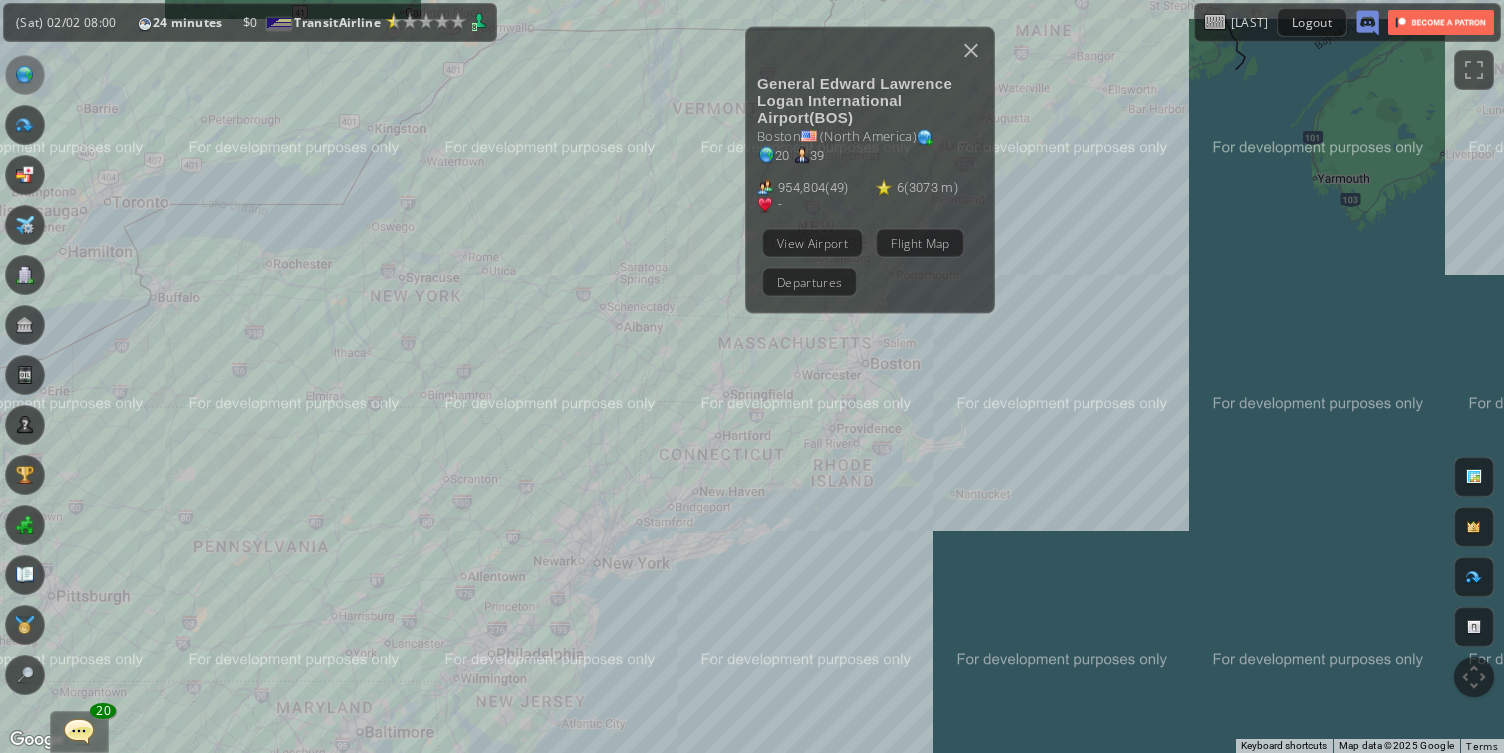 click on "To navigate, press the arrow keys.
General Edward Lawrence Logan International Airport  ( BOS )
Boston  ( North America )
20 39
[NUMBER]  ( 49 )
6  ( [NUMBER]m )
-
Plan Flight
View Airport
Flight Map
Departures" at bounding box center [752, 376] 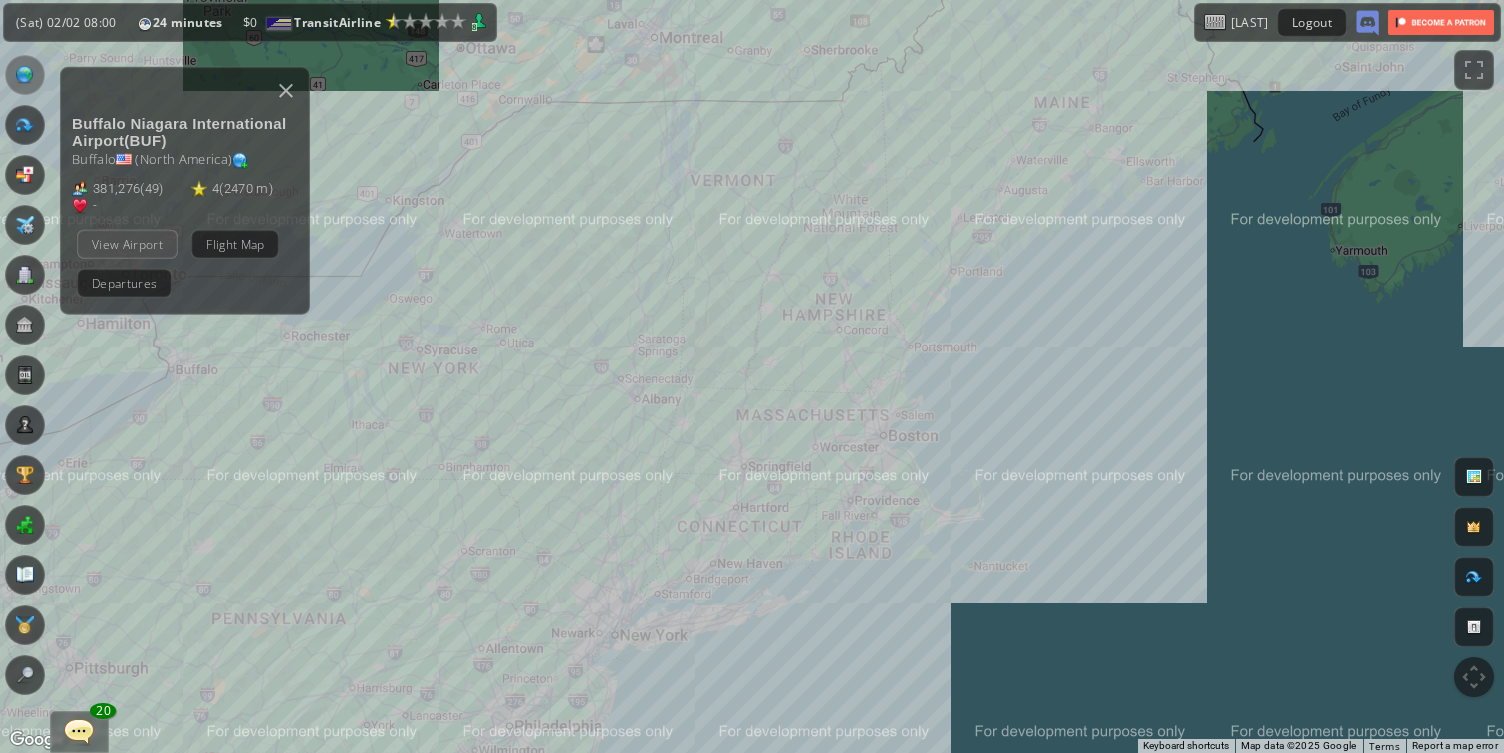 click on "View Airport" at bounding box center (127, 243) 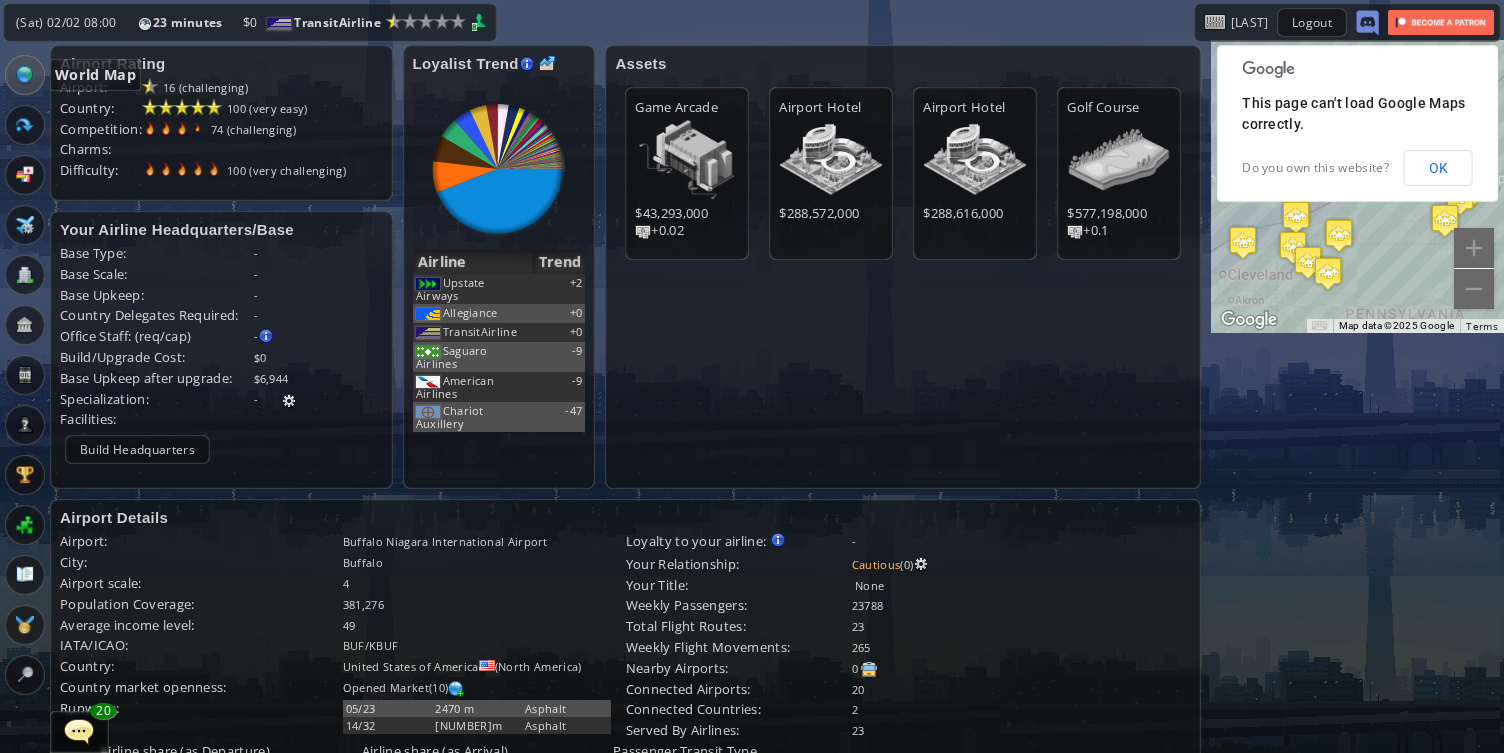 click at bounding box center [25, 75] 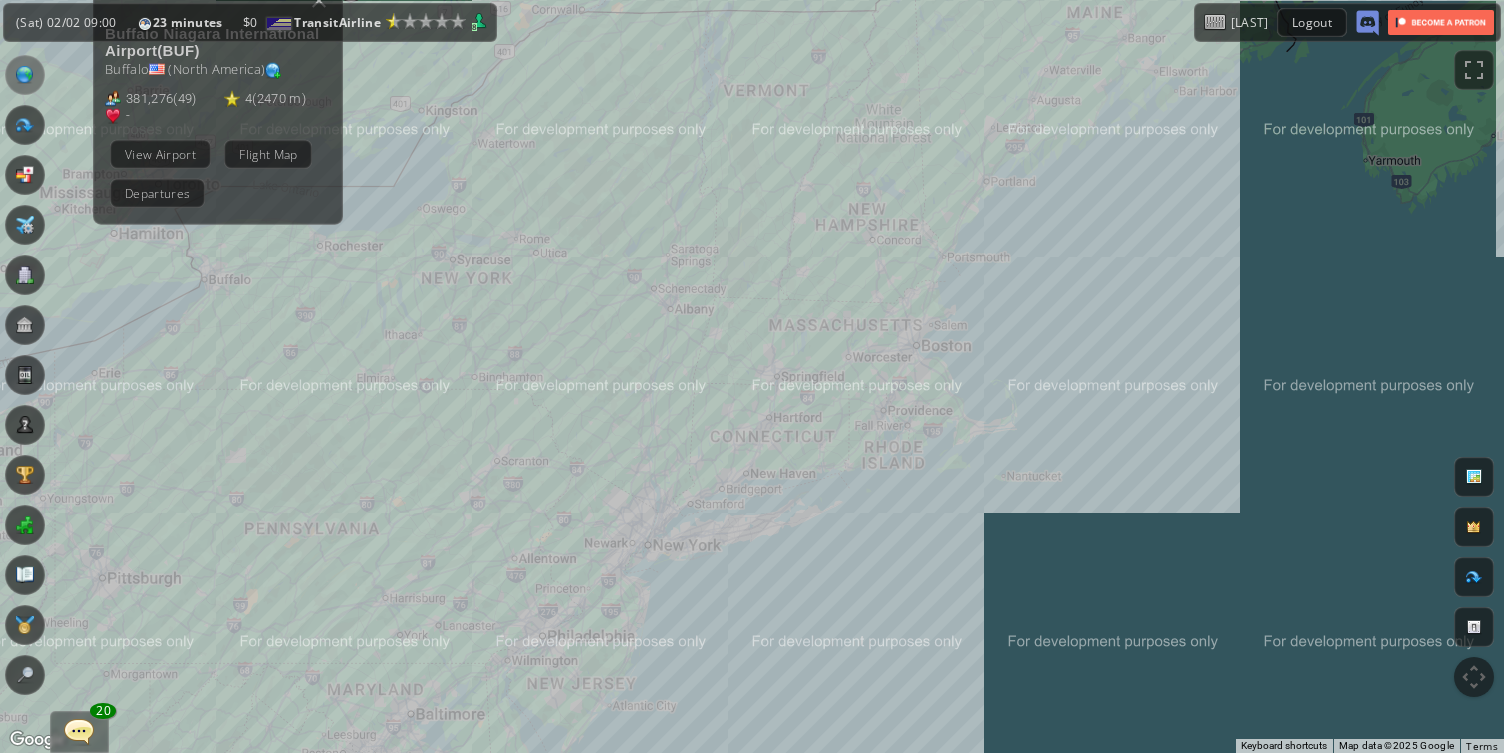 drag, startPoint x: 535, startPoint y: 409, endPoint x: 560, endPoint y: 336, distance: 77.16217 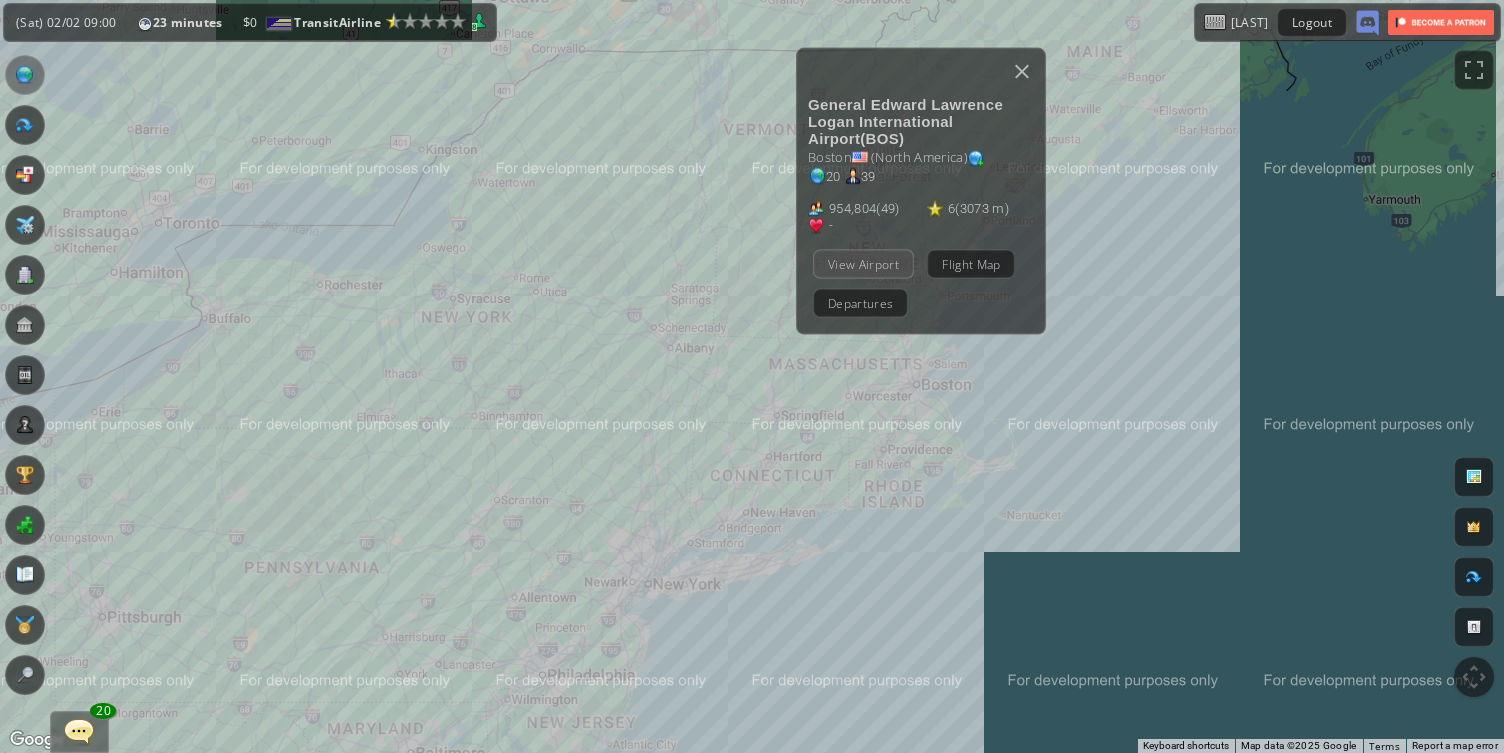 click on "View Airport" at bounding box center (863, 263) 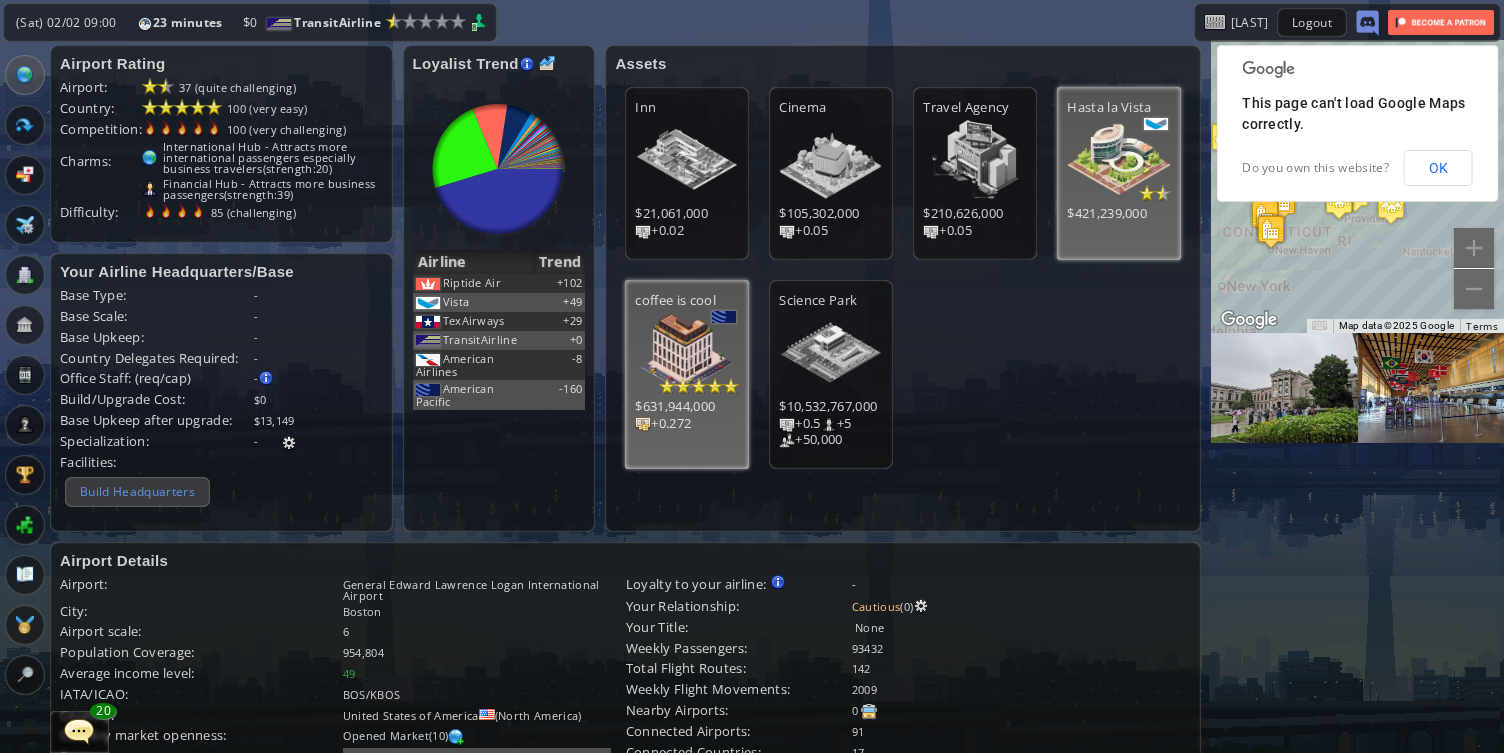 click on "Build Headquarters" at bounding box center [137, 491] 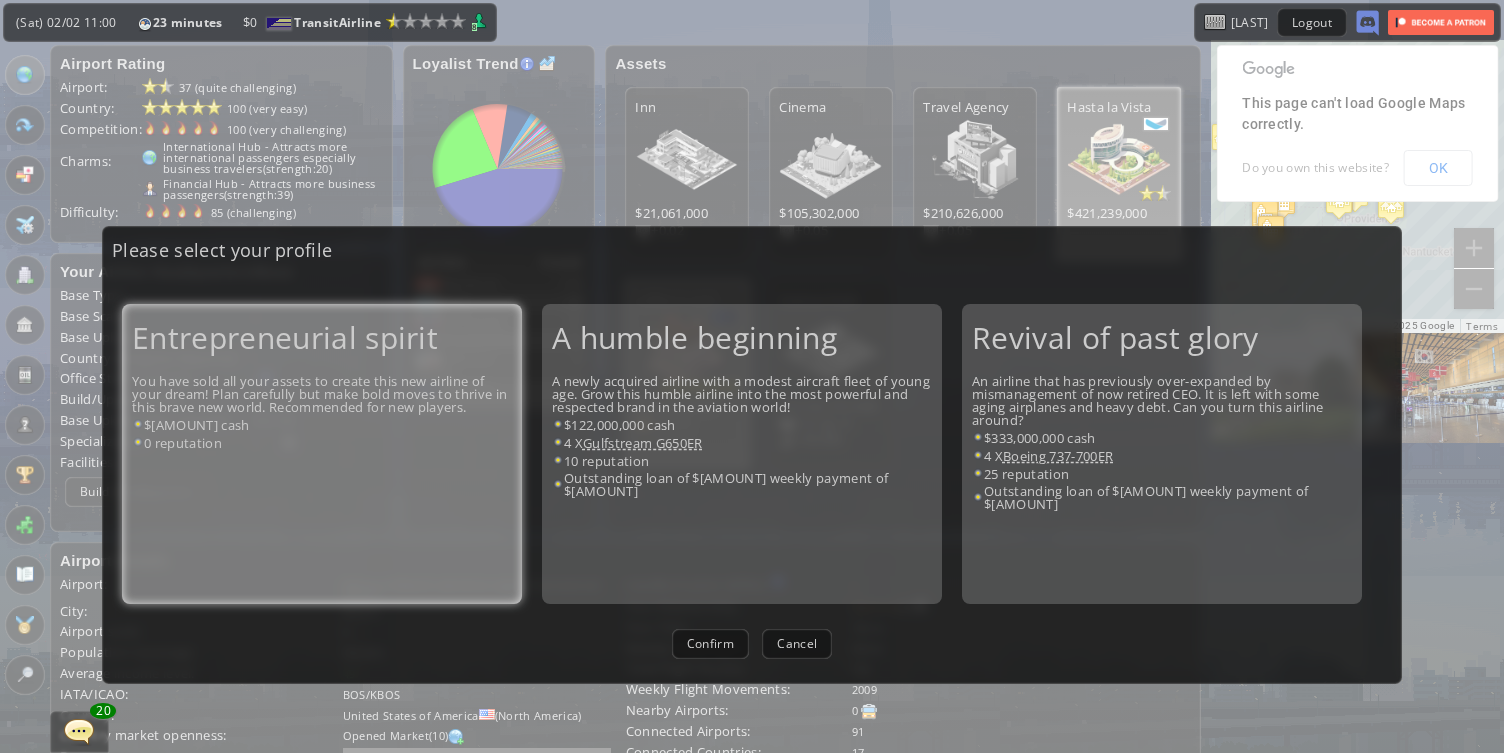 click on "$[AMOUNT] cash [REPUTATION]" at bounding box center [322, 434] 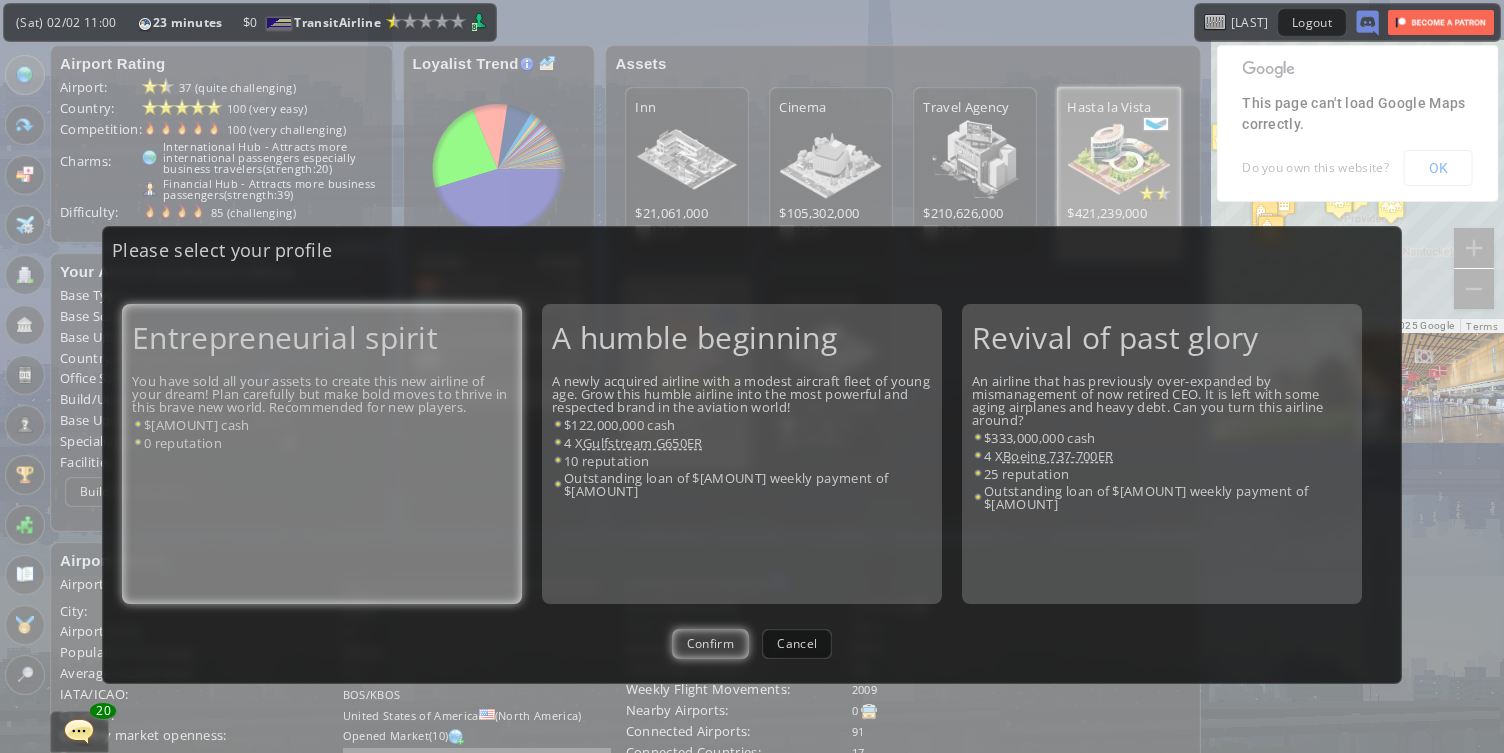click on "Confirm" at bounding box center (710, 643) 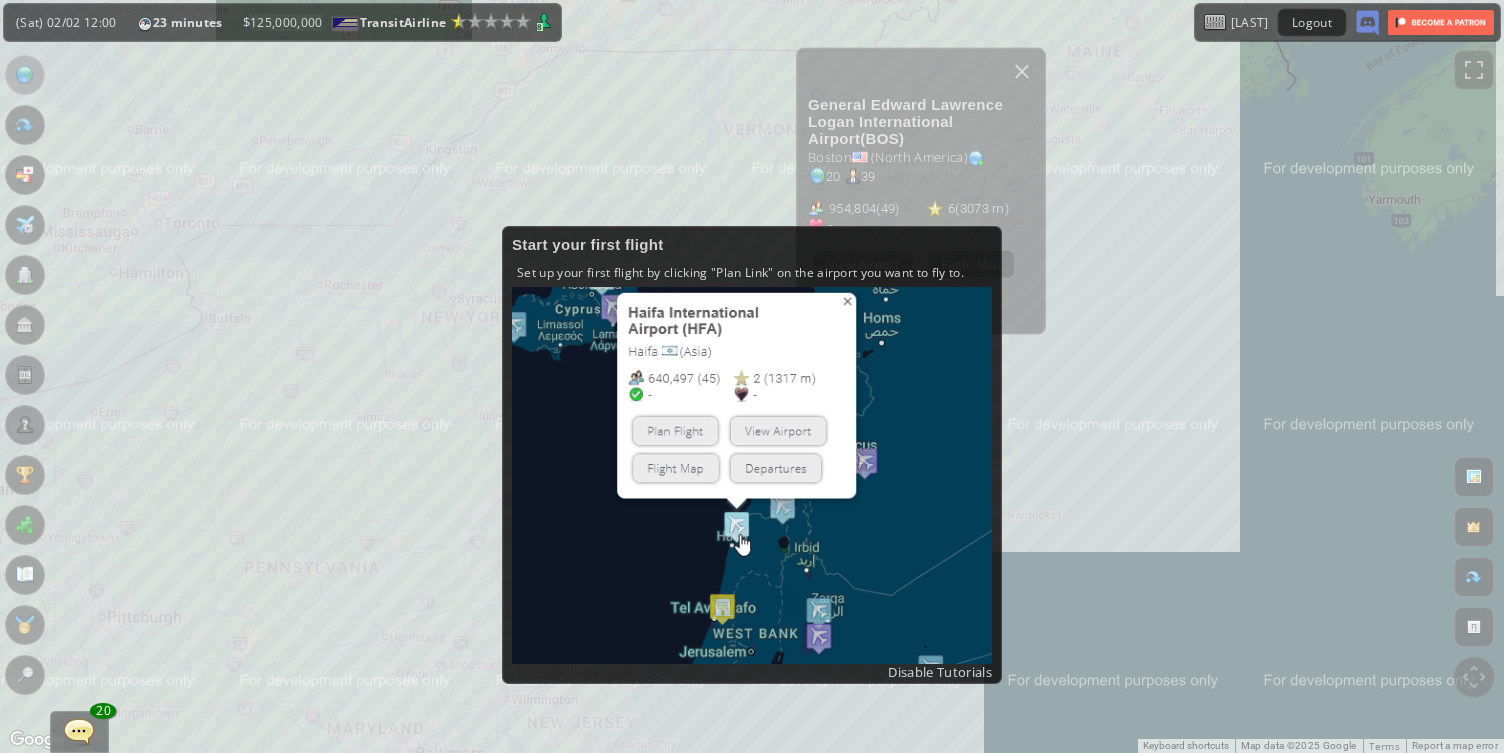 click at bounding box center [752, 475] 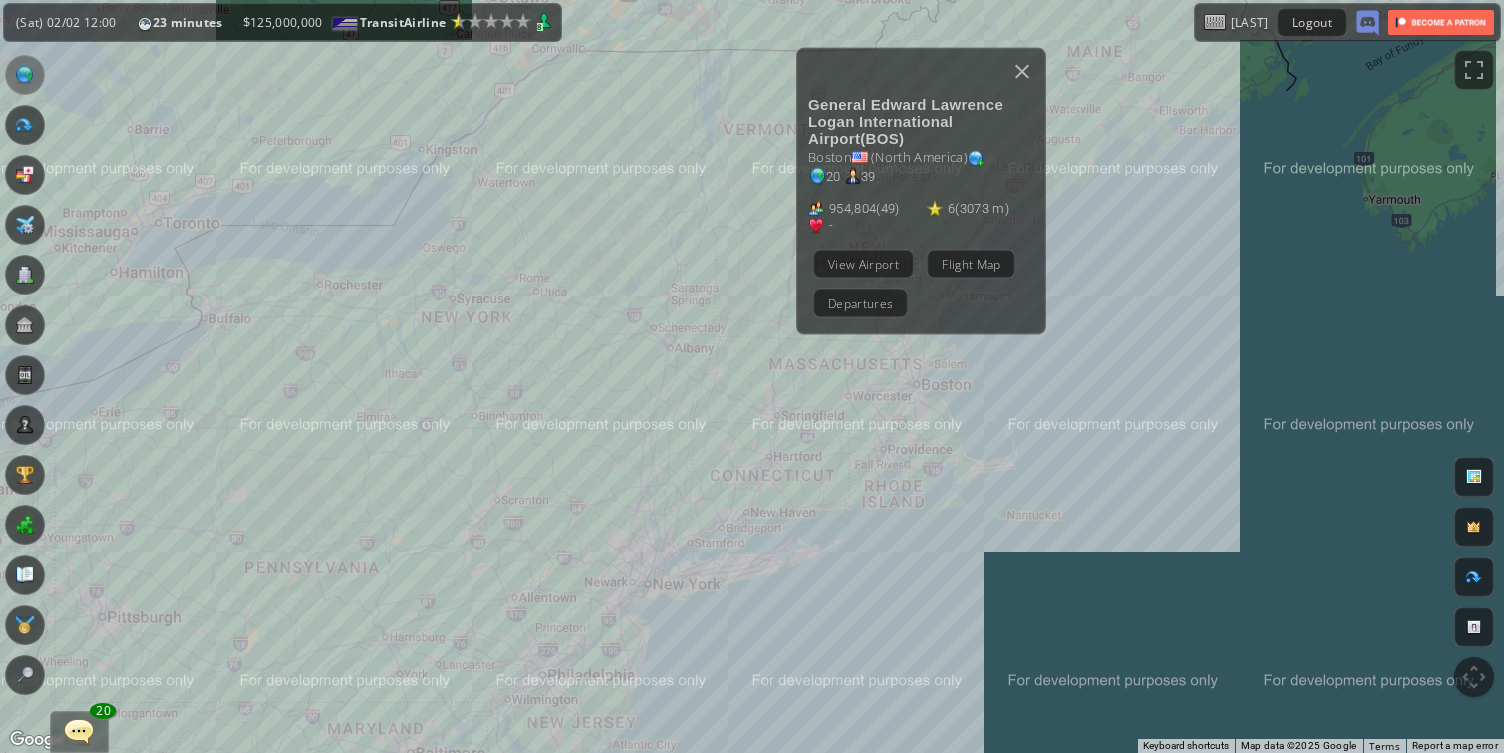 click on "To navigate, press the arrow keys.
General Edward Lawrence Logan International Airport  ( BOS )
Boston  ( North America )
20 39
[NUMBER]  ( 49 )
6  ( [NUMBER]m )
-
Plan Flight
View Airport
Flight Map
Departures" at bounding box center (752, 376) 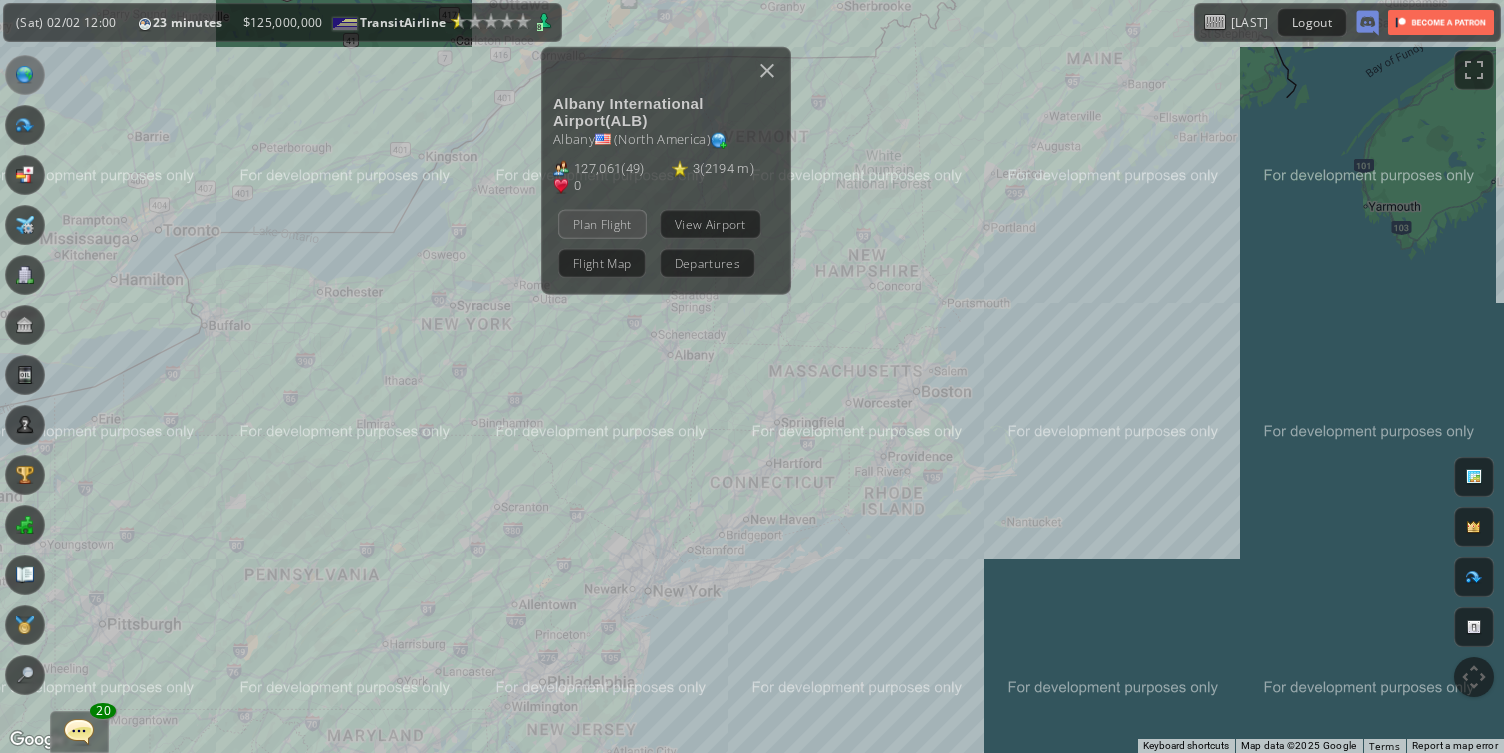 click on "Plan Flight" at bounding box center [602, 223] 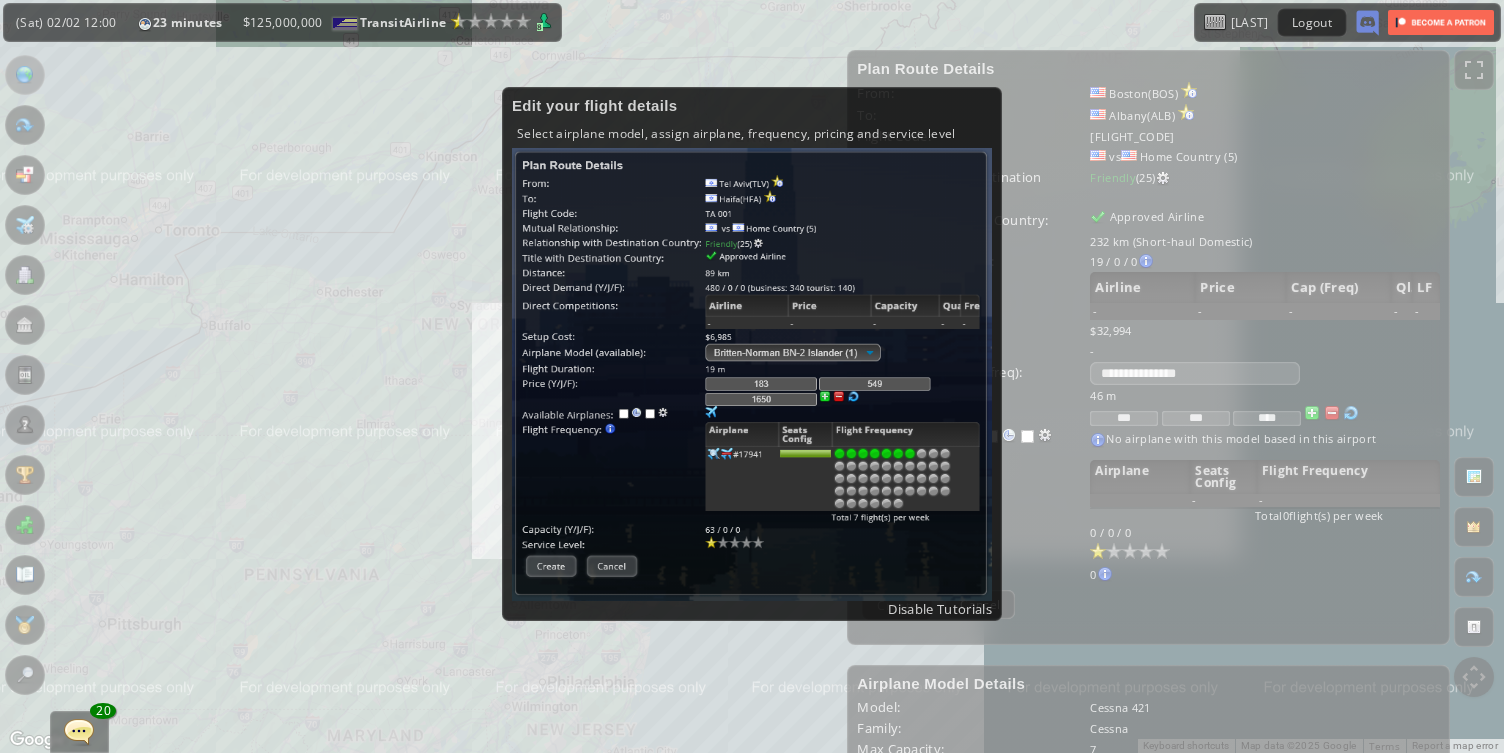 scroll, scrollTop: 131, scrollLeft: 0, axis: vertical 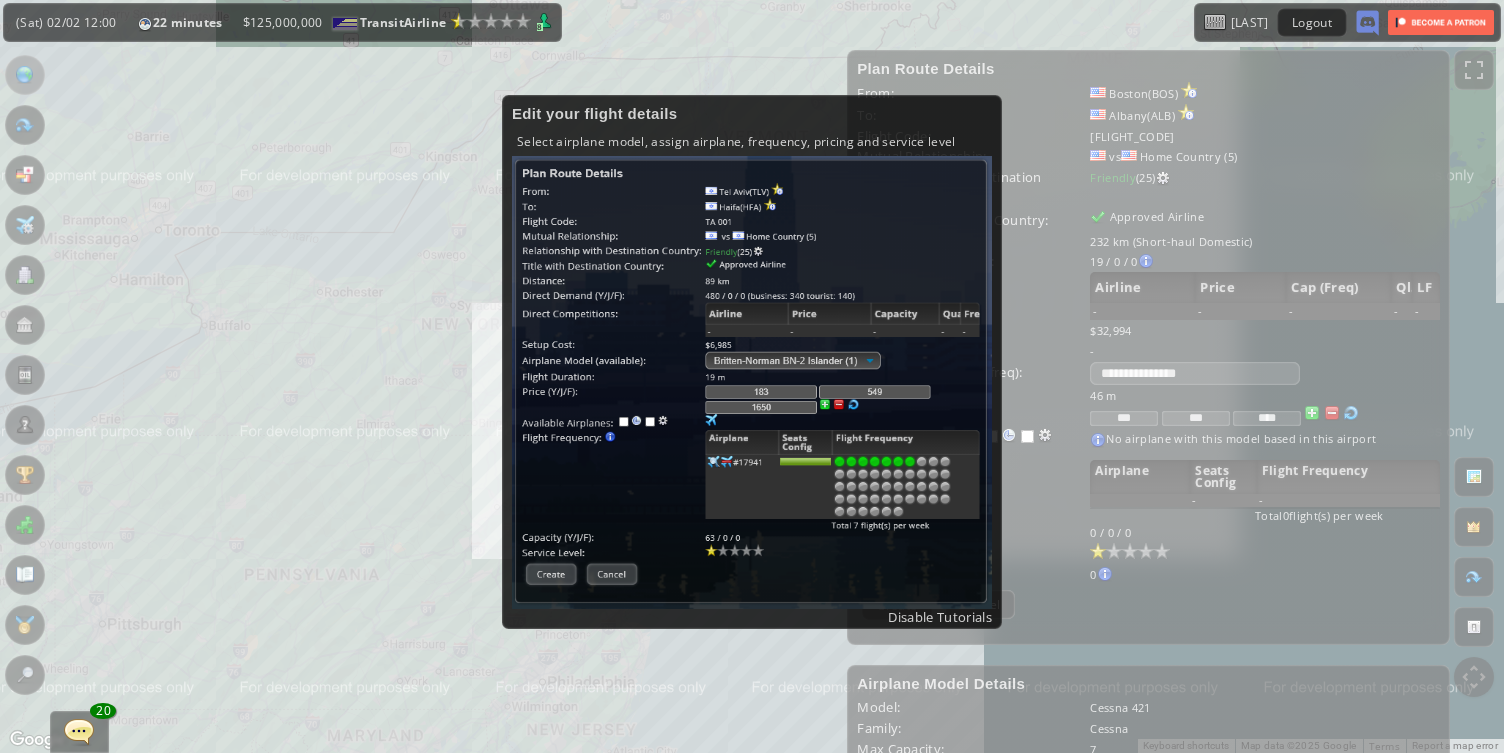 click at bounding box center (752, 382) 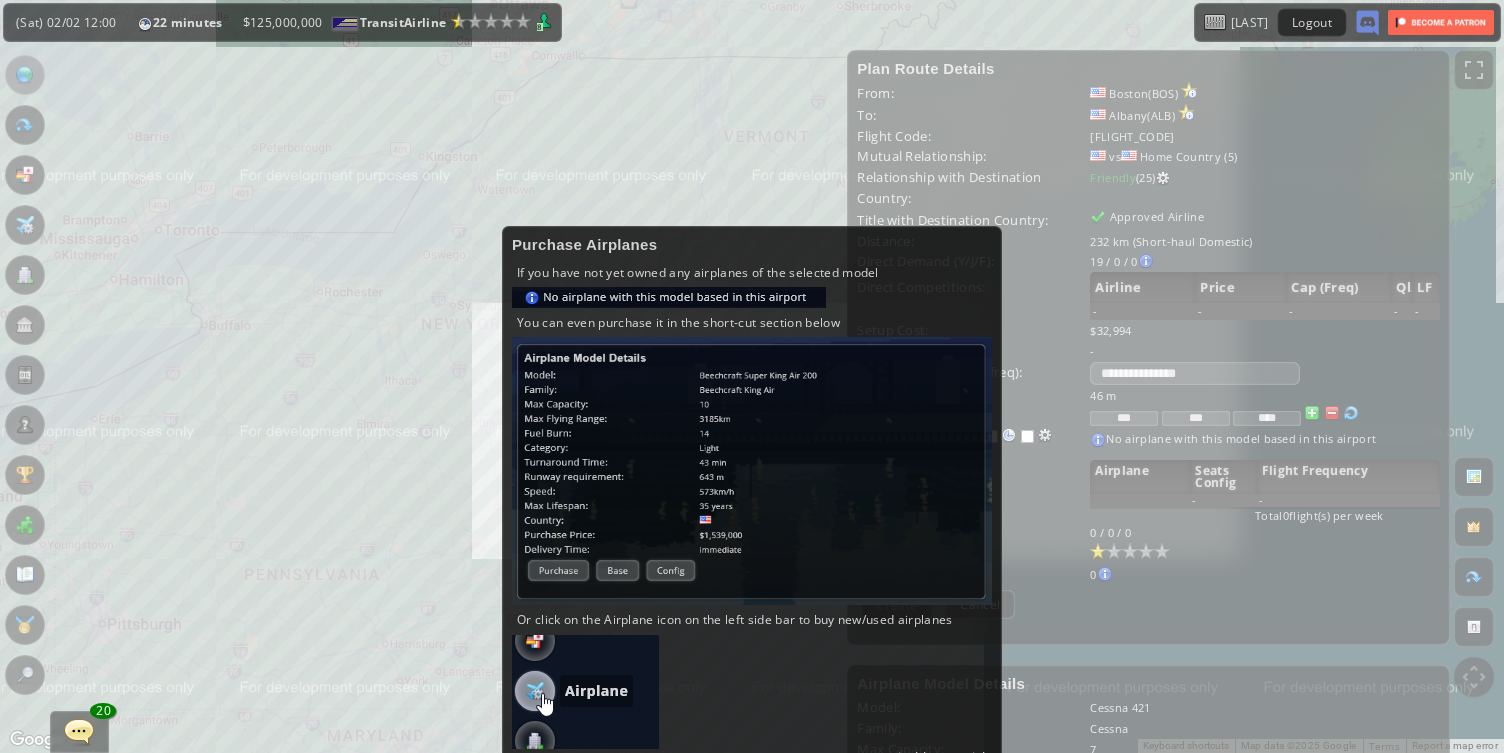 click at bounding box center [752, 471] 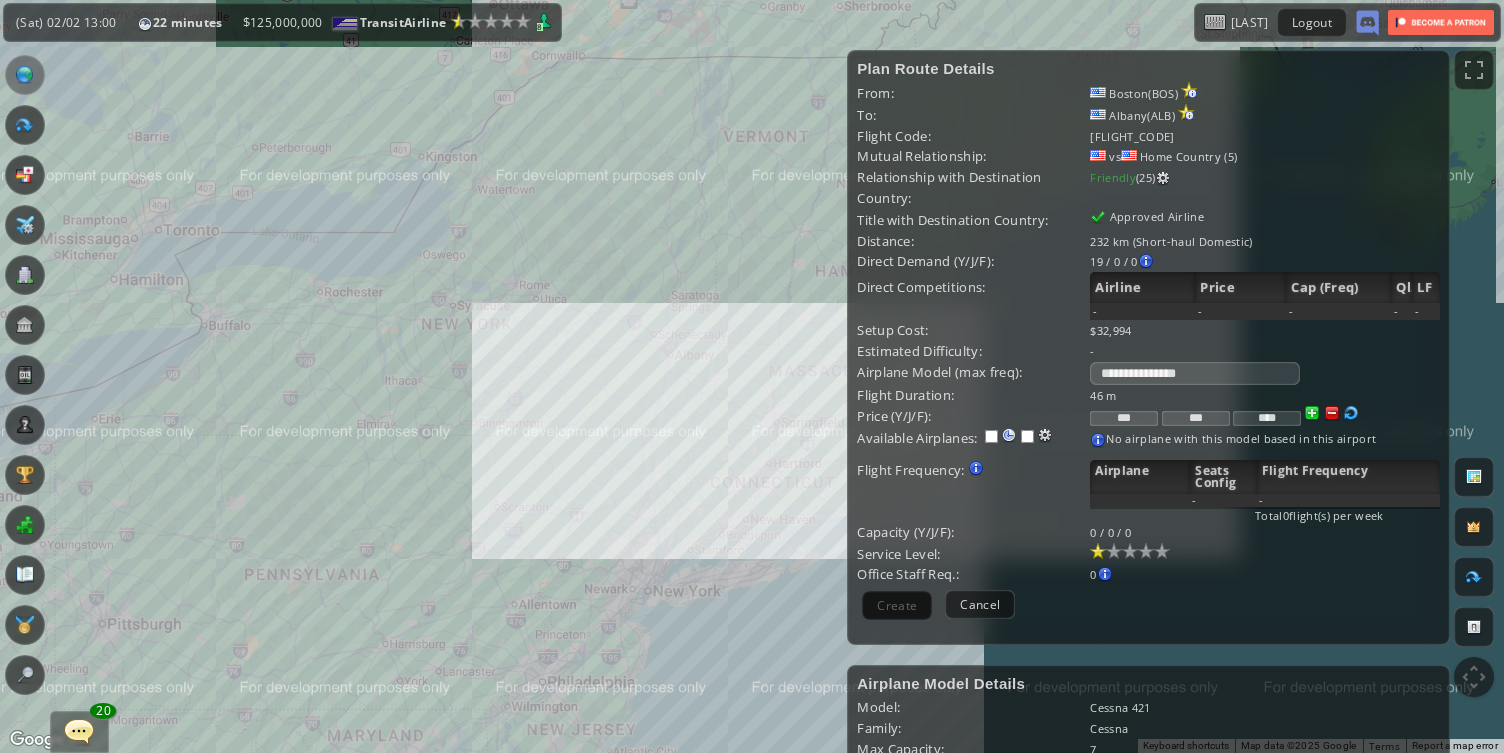 click on "To navigate, press the arrow keys." at bounding box center [752, 376] 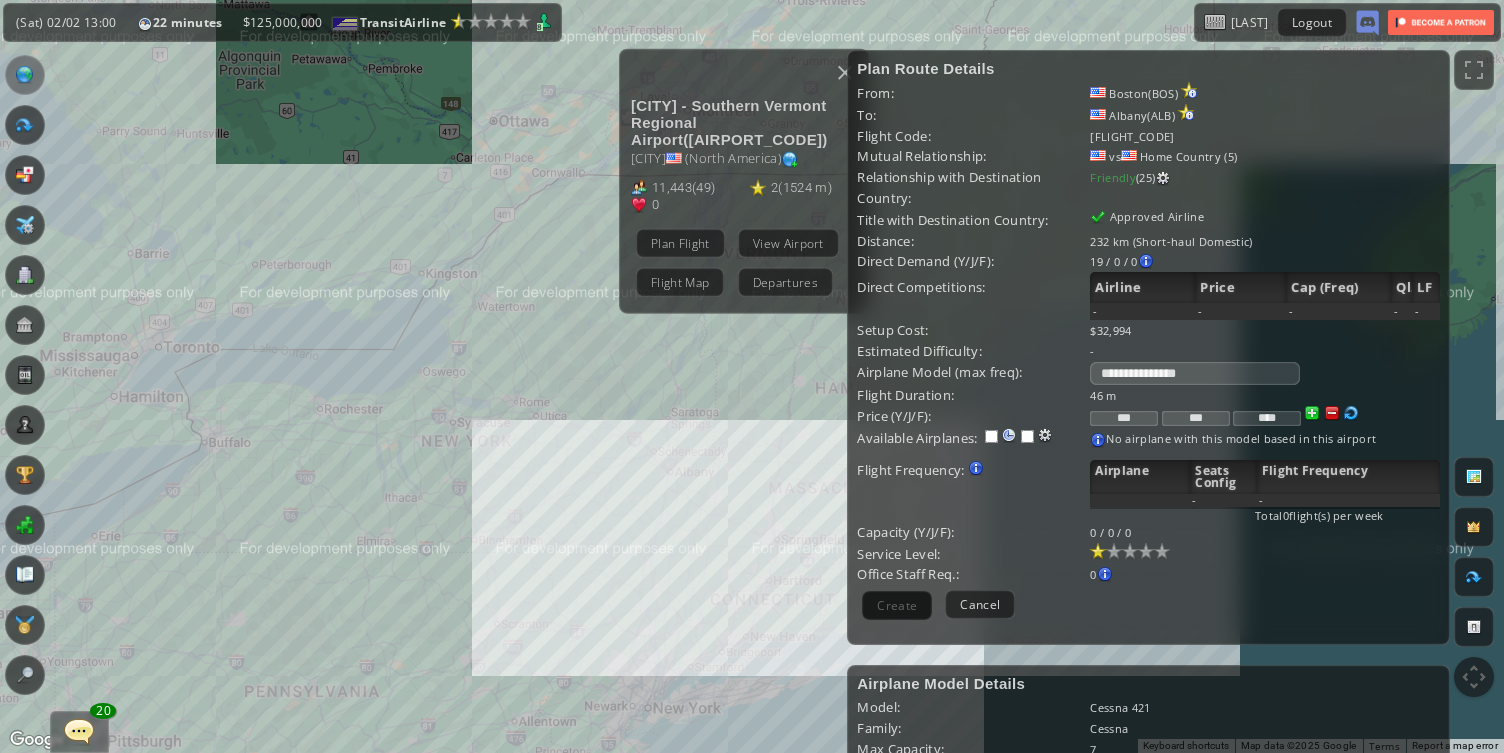 click on "Plan Flight" at bounding box center [680, 242] 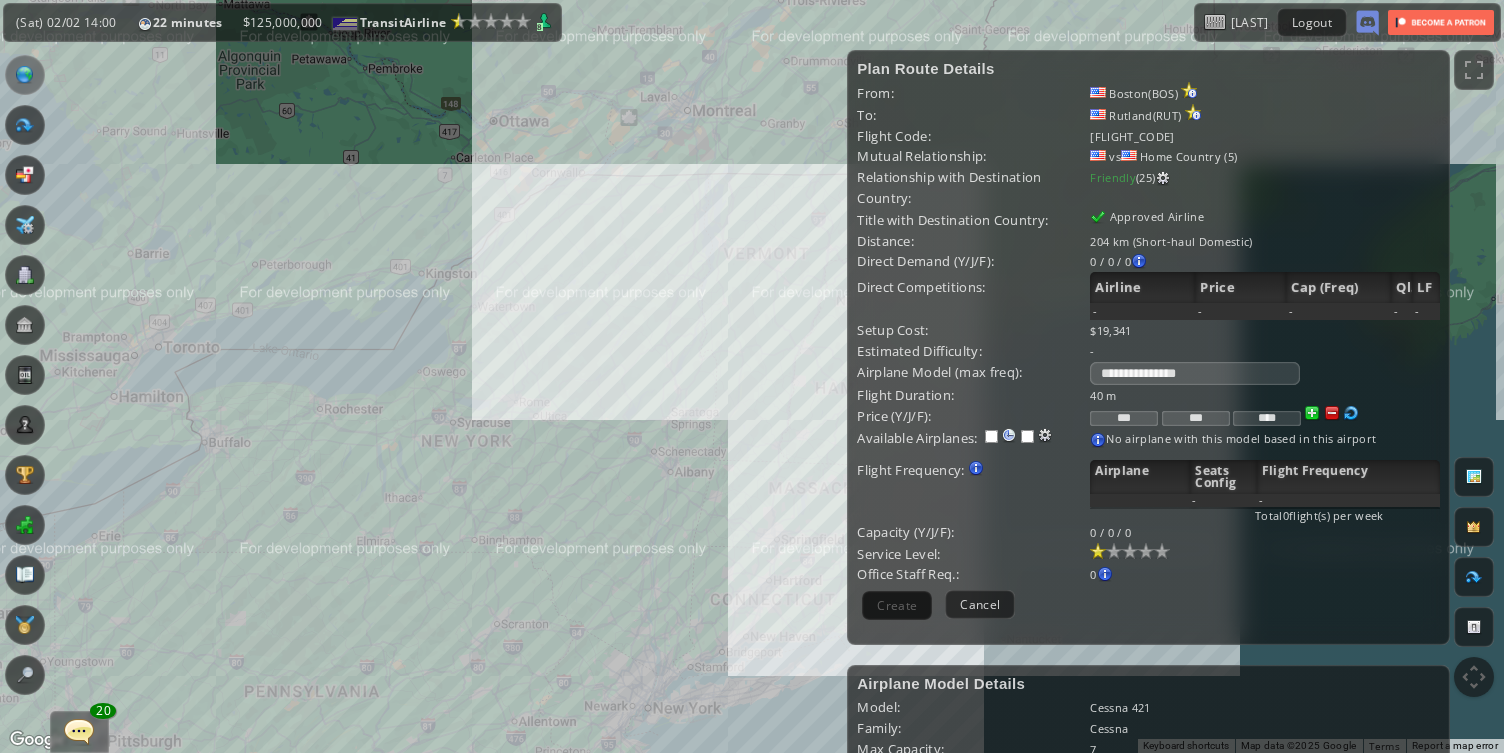click on "To navigate, press the arrow keys." at bounding box center (752, 376) 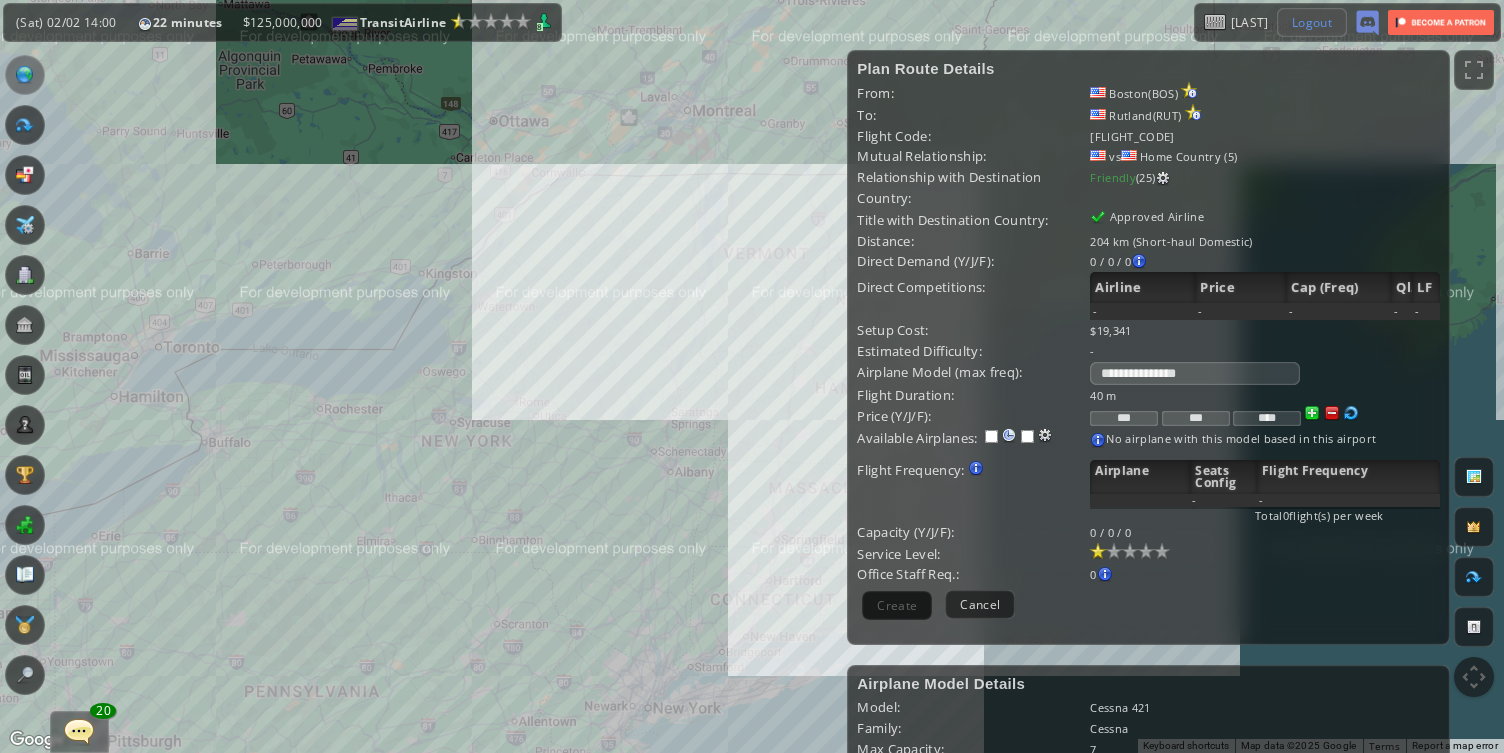 click on "Logout" at bounding box center (1312, 22) 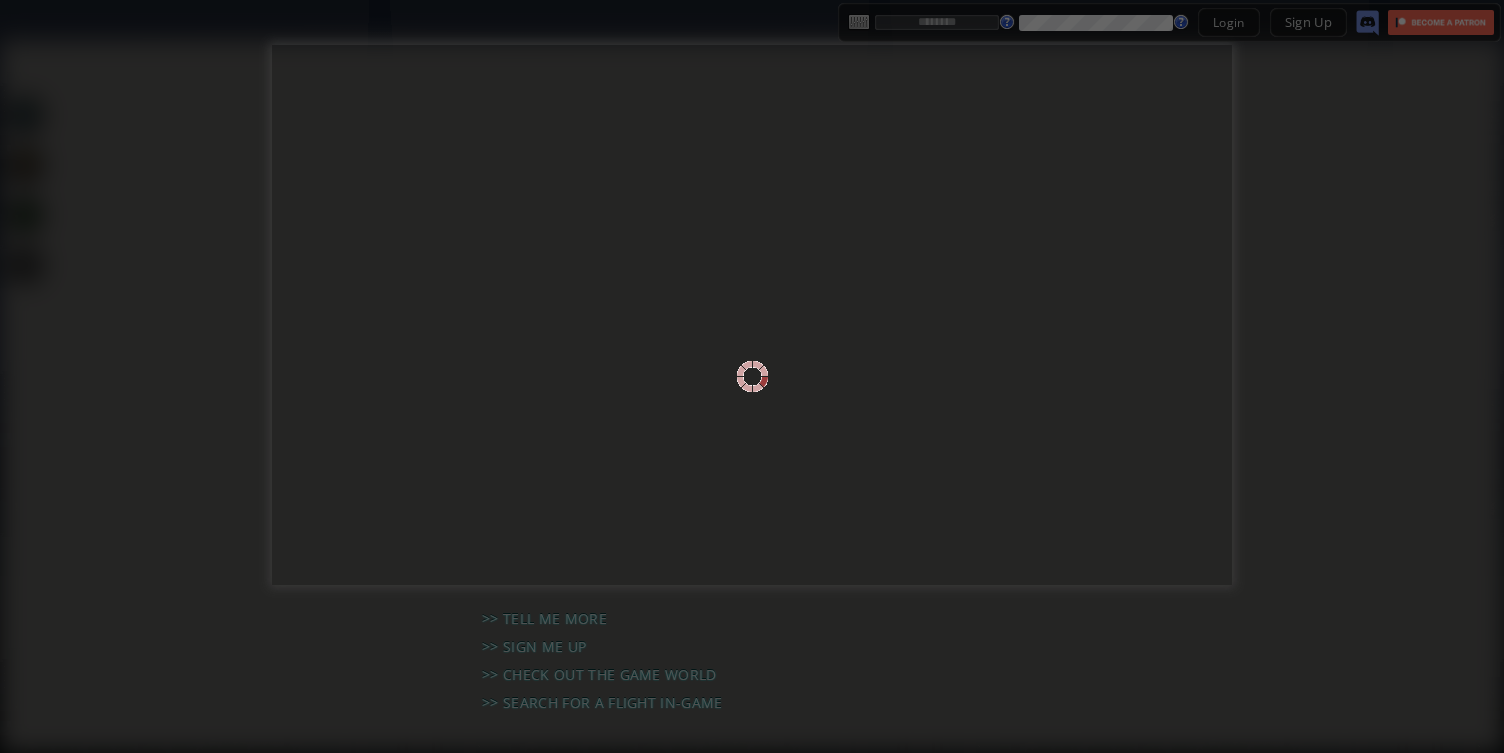 scroll, scrollTop: 0, scrollLeft: 0, axis: both 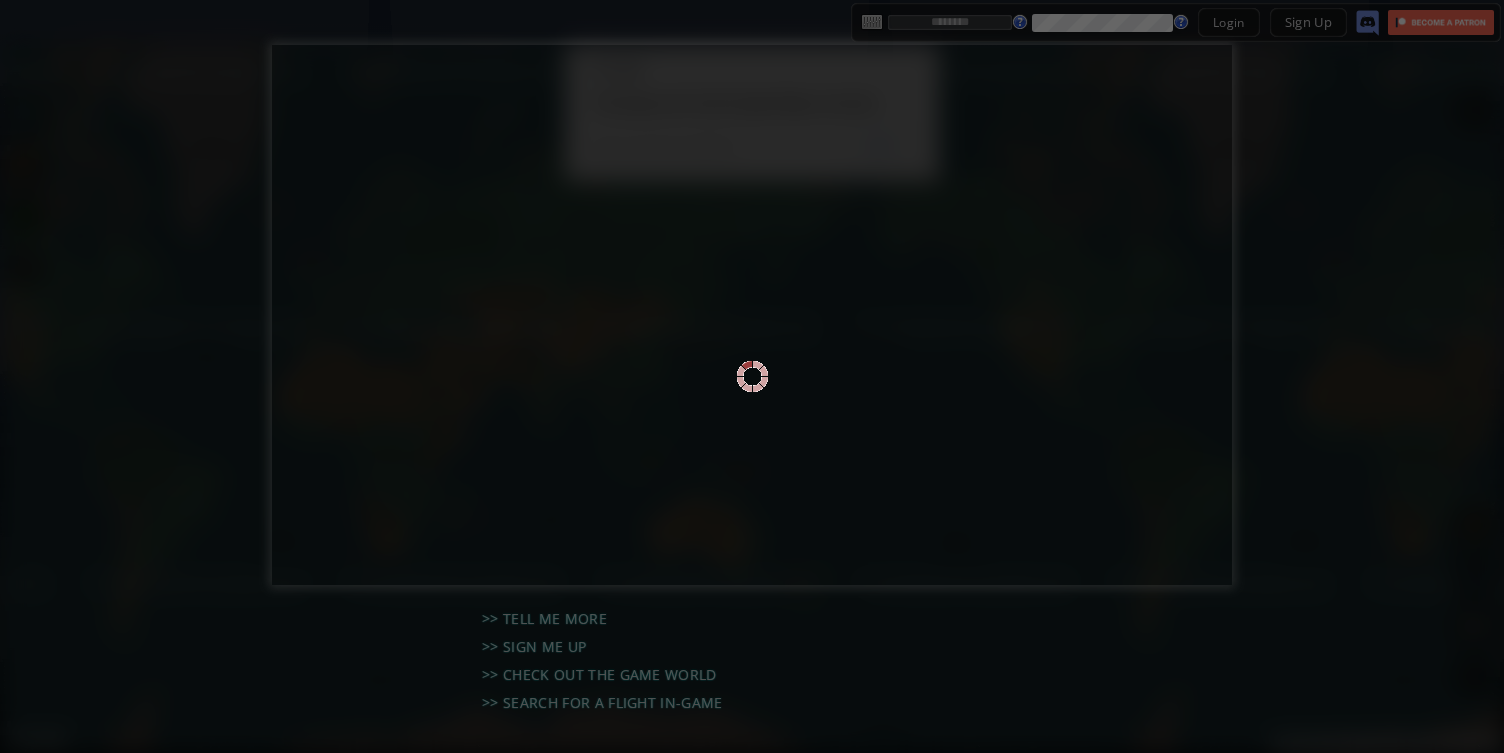 click at bounding box center (752, 376) 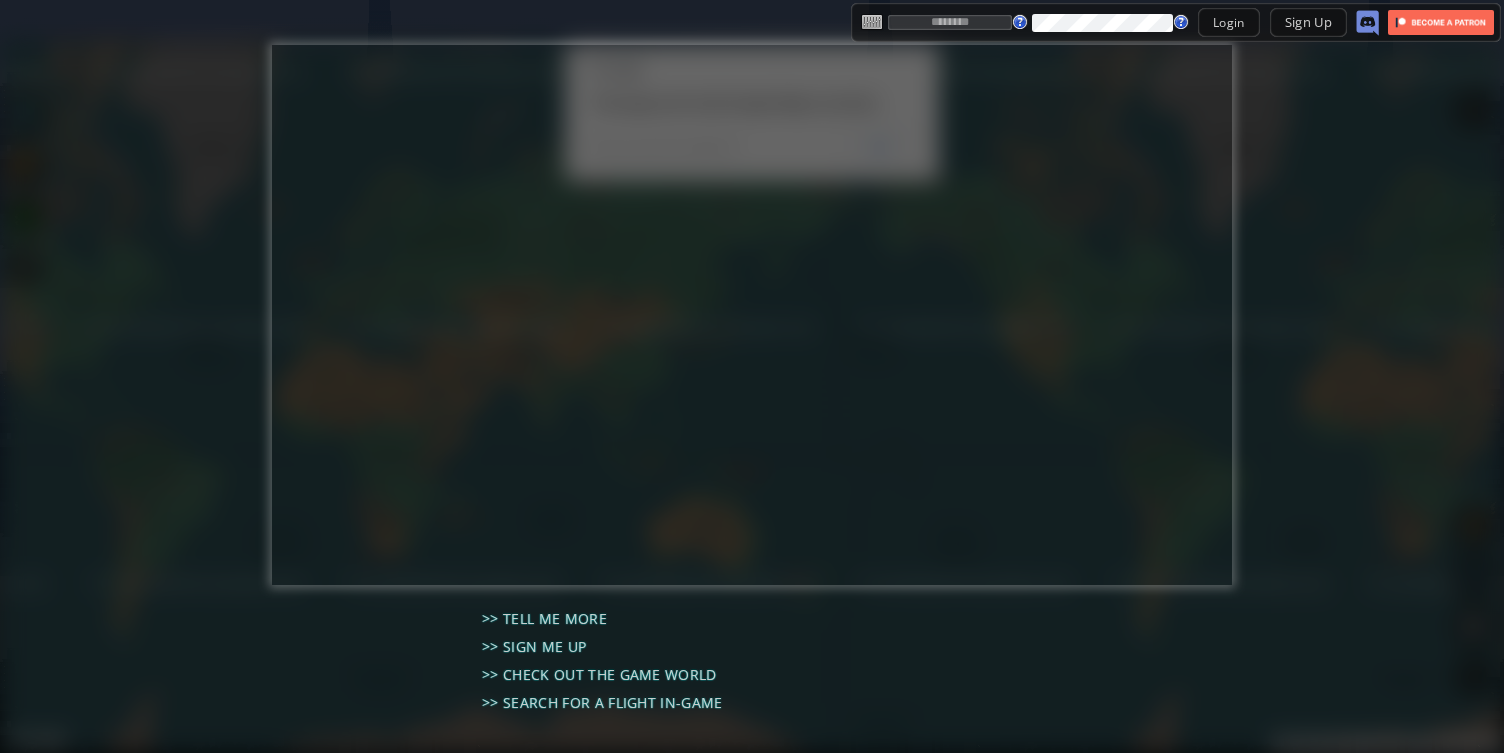 click at bounding box center [950, 22] 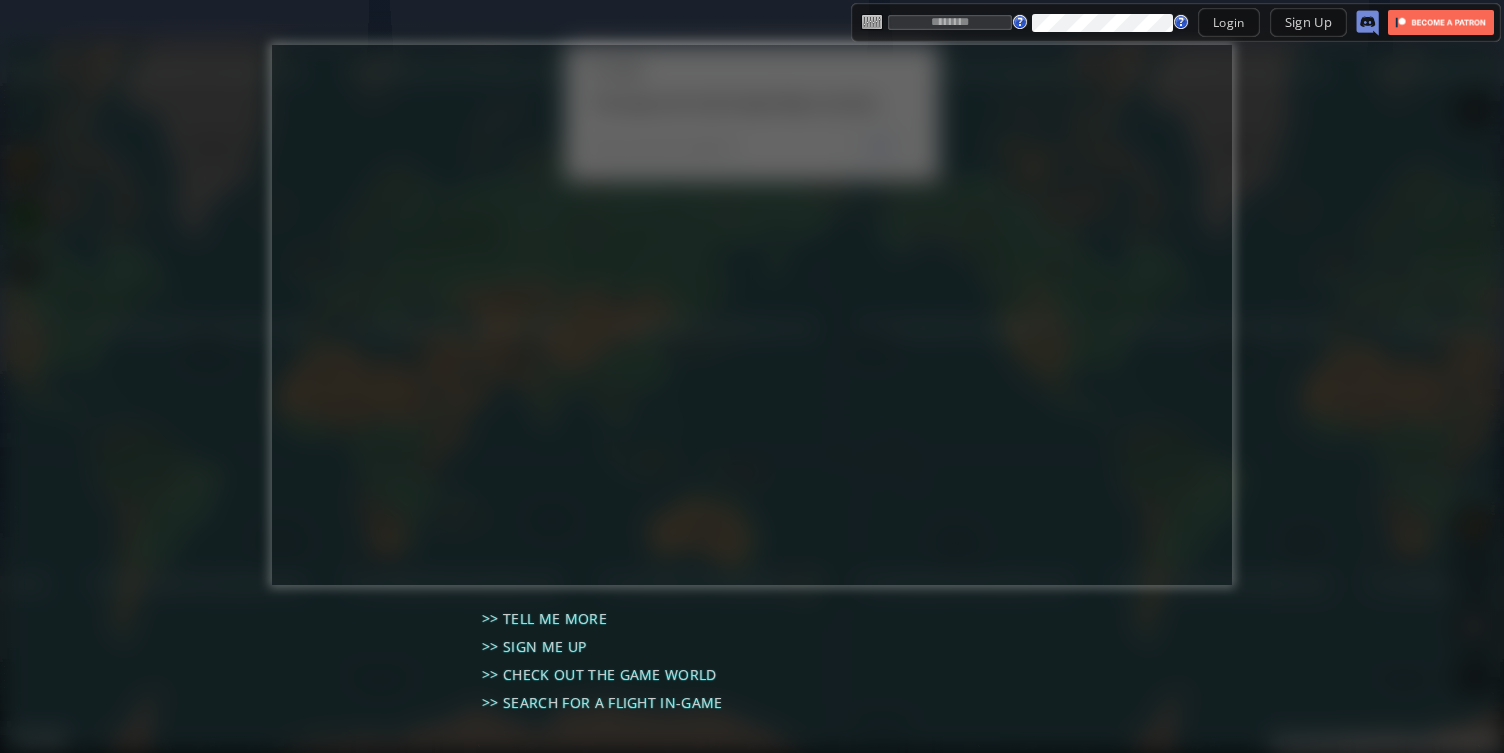type on "**********" 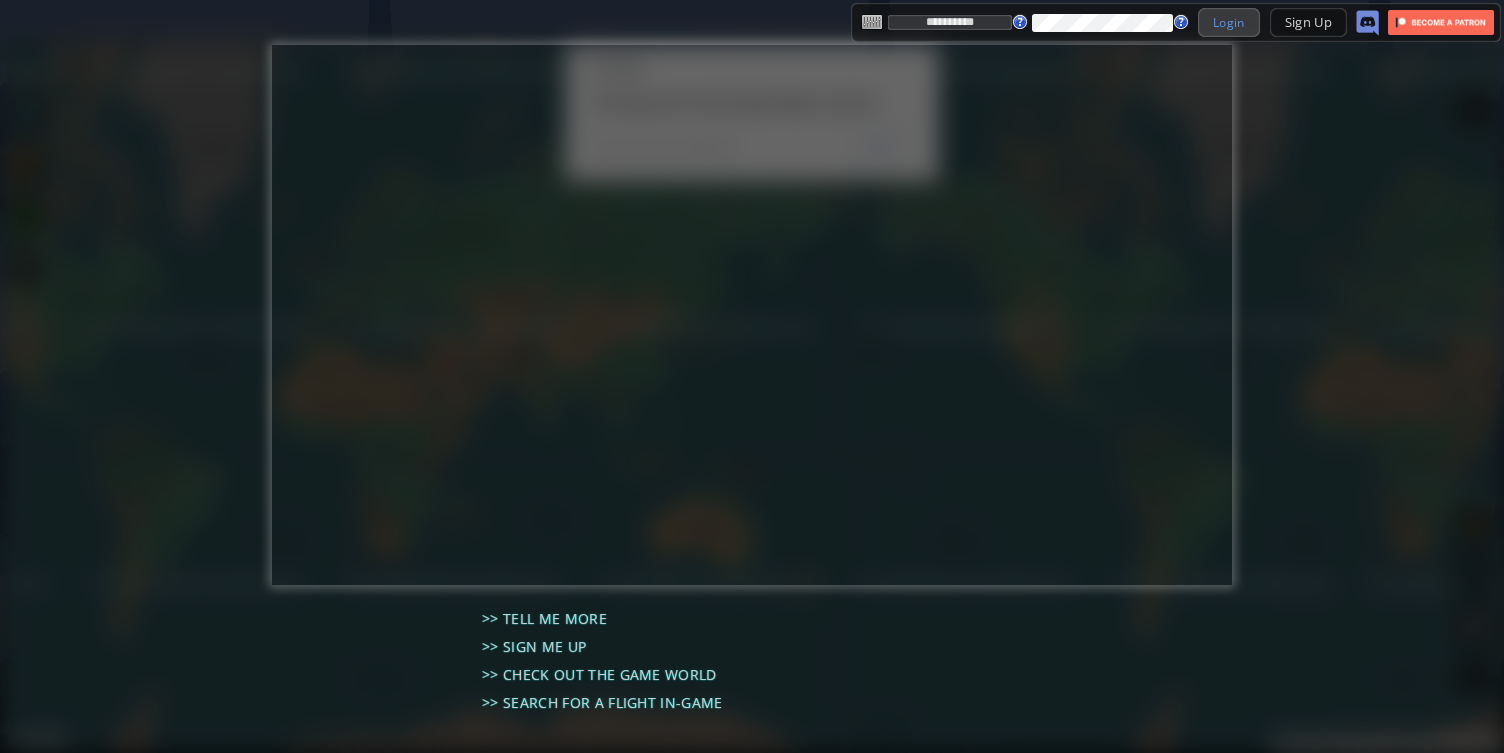 click on "Login" at bounding box center [1229, 22] 